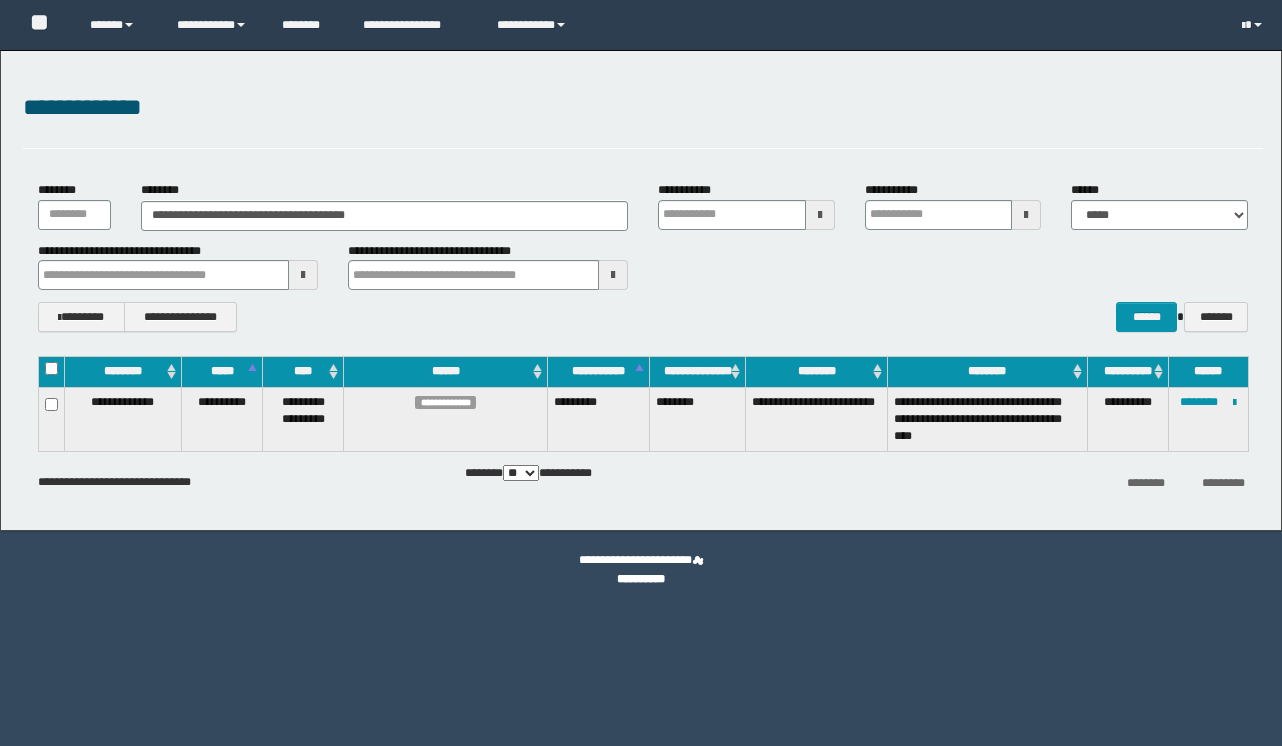 scroll, scrollTop: 0, scrollLeft: 0, axis: both 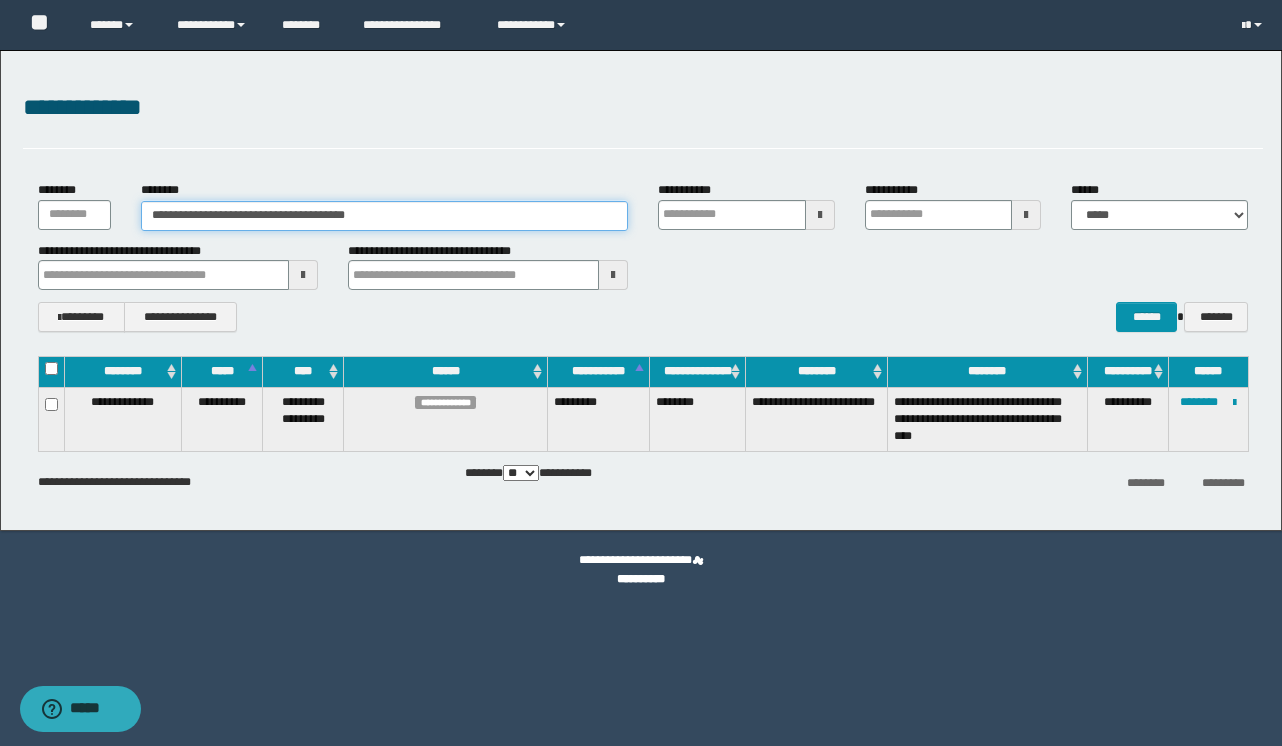 drag, startPoint x: 439, startPoint y: 215, endPoint x: -62, endPoint y: 81, distance: 518.61066 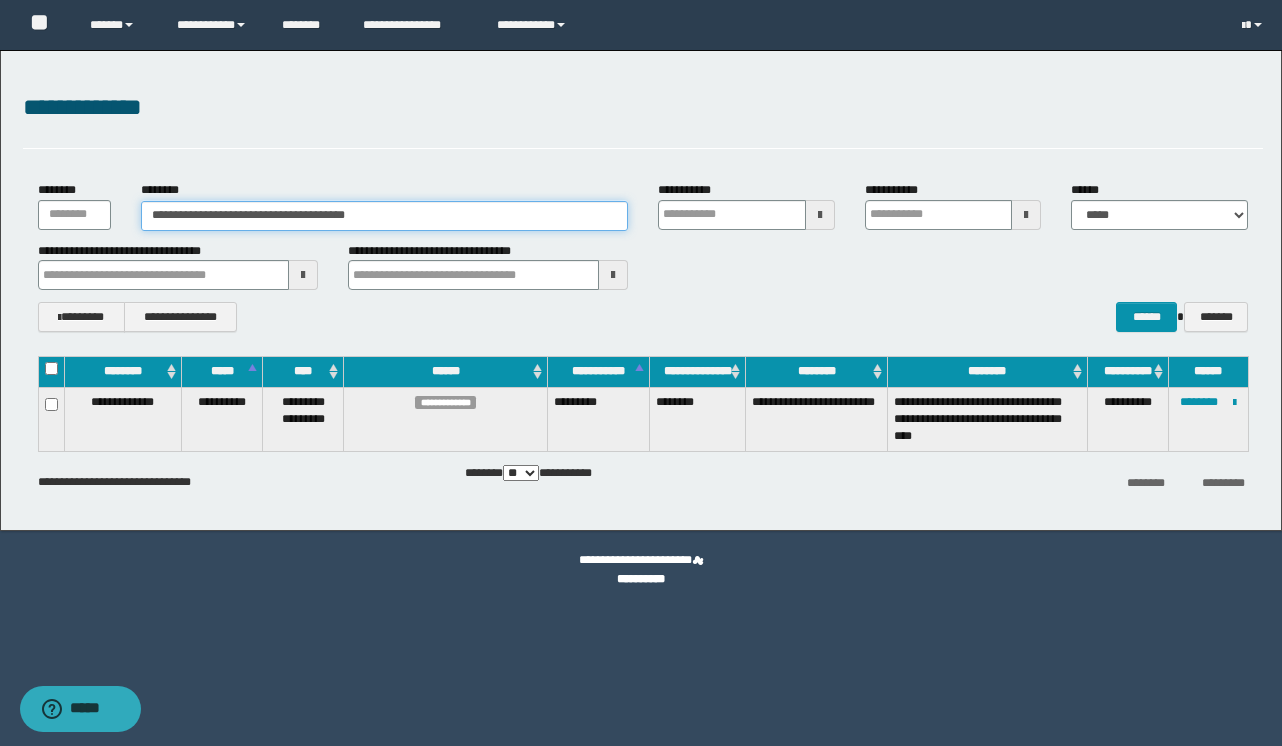 type on "**********" 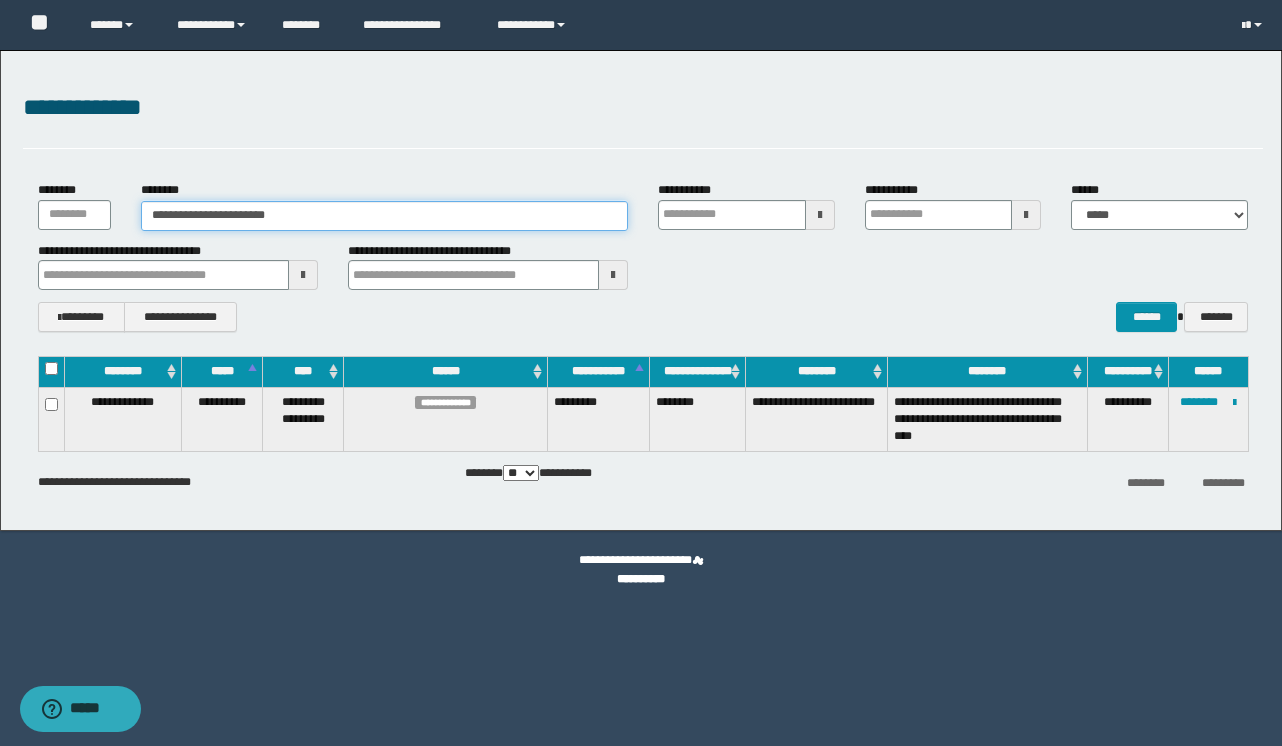 type on "**********" 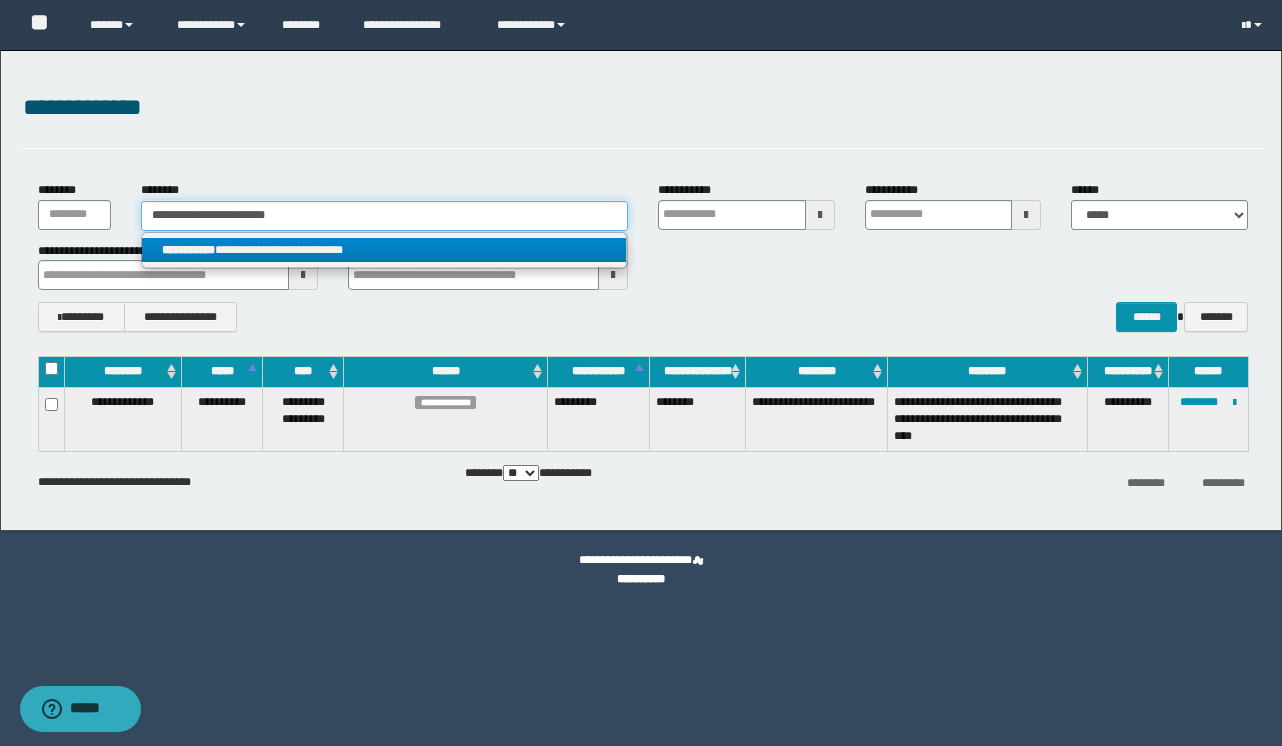 type on "**********" 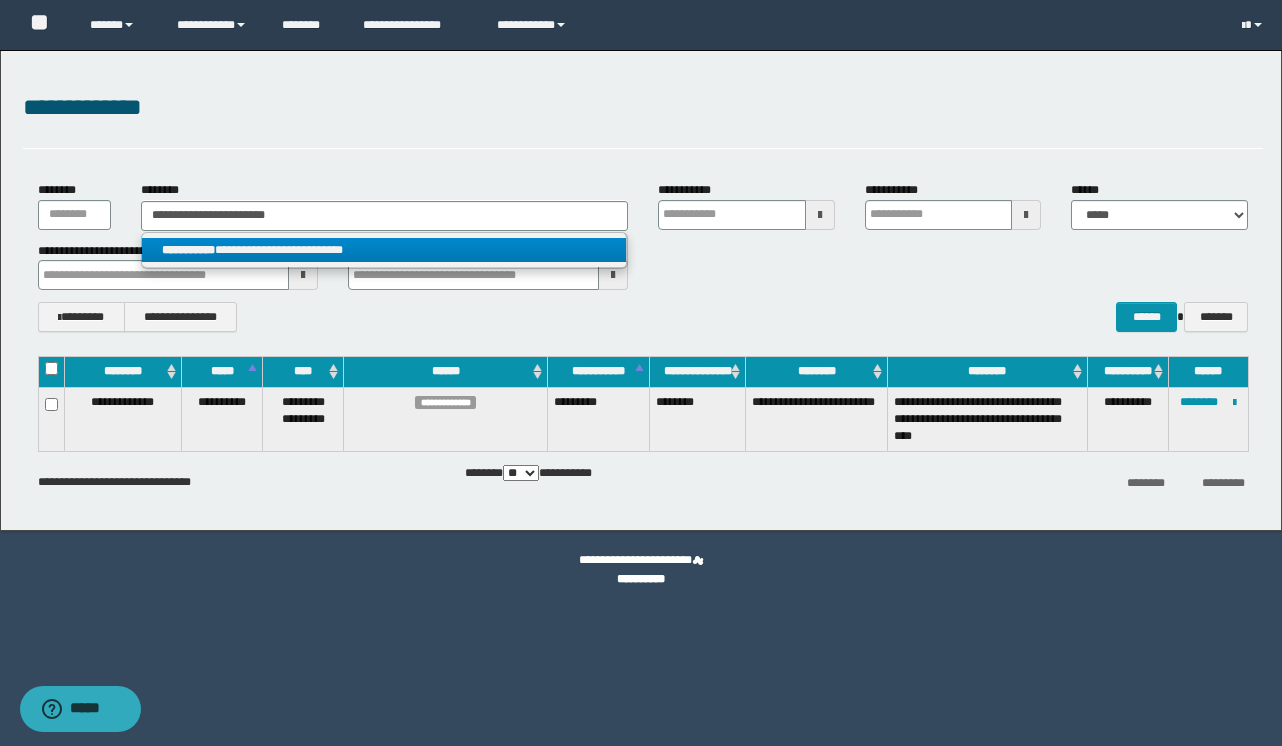 click on "**********" at bounding box center (384, 250) 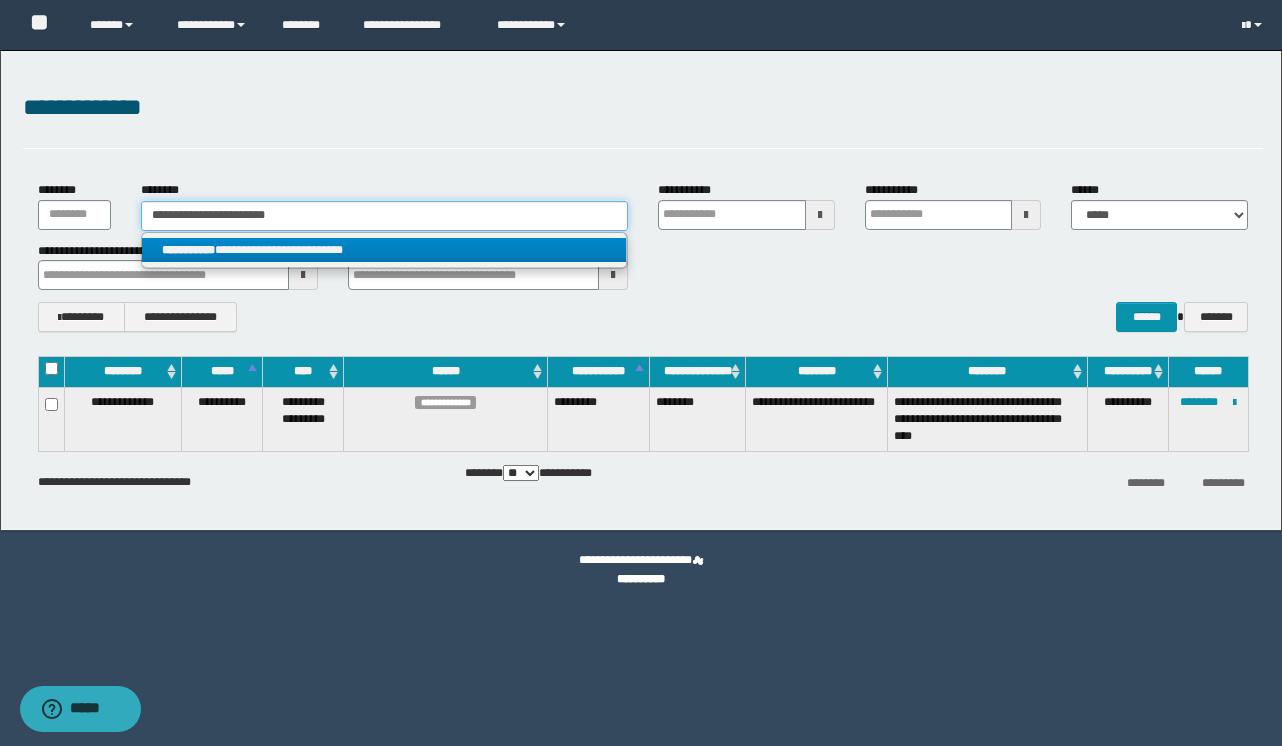 type 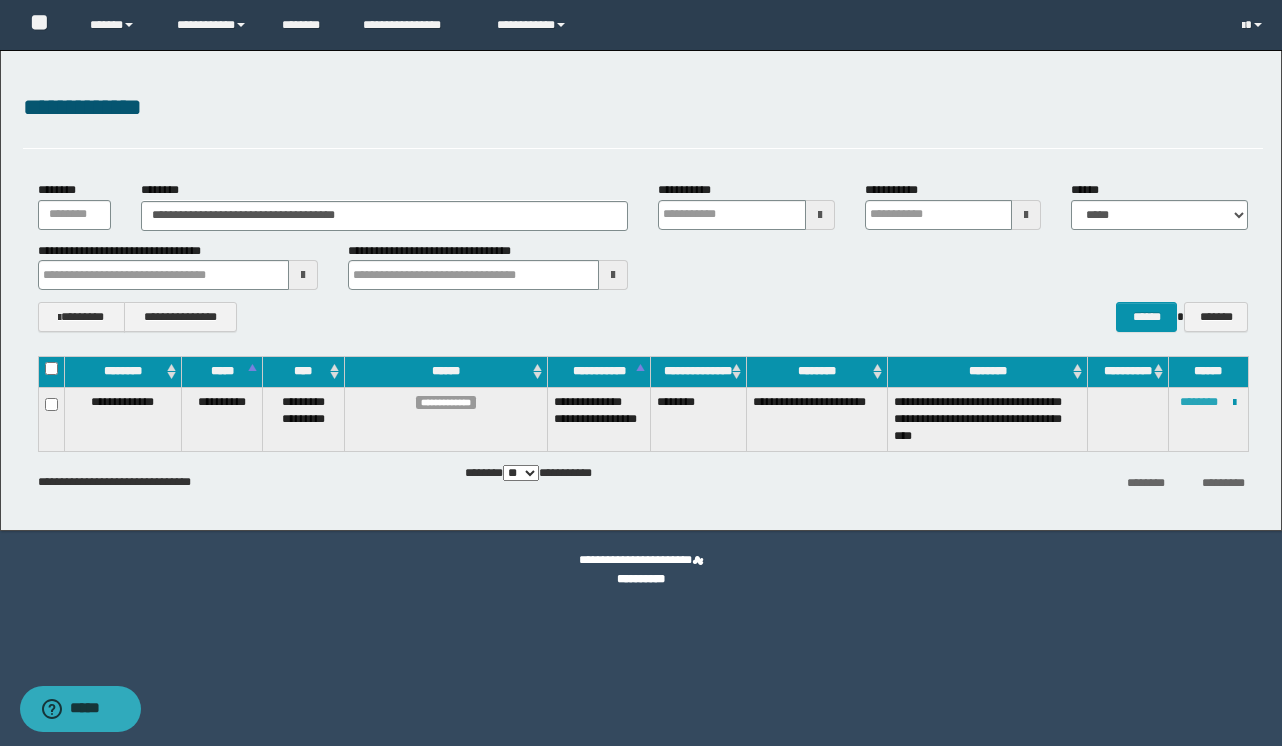 click on "********" at bounding box center [1199, 402] 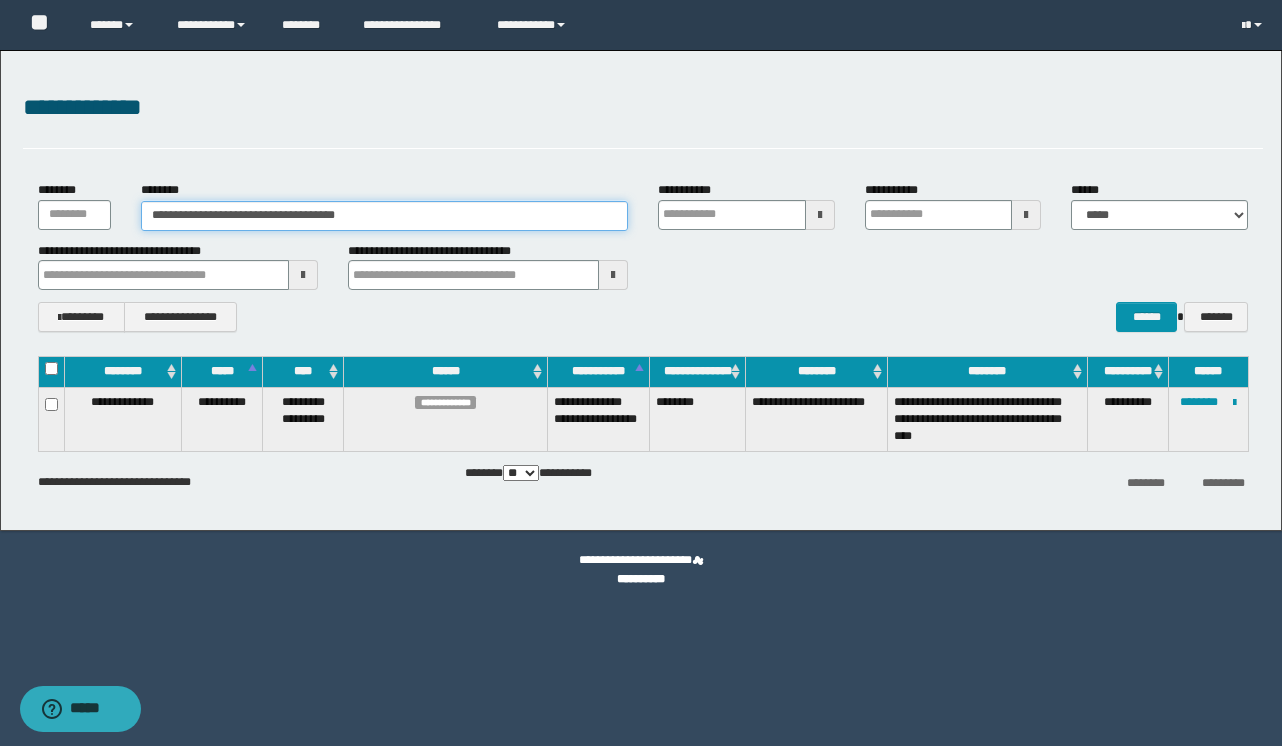 drag, startPoint x: 434, startPoint y: 220, endPoint x: 40, endPoint y: -15, distance: 458.76028 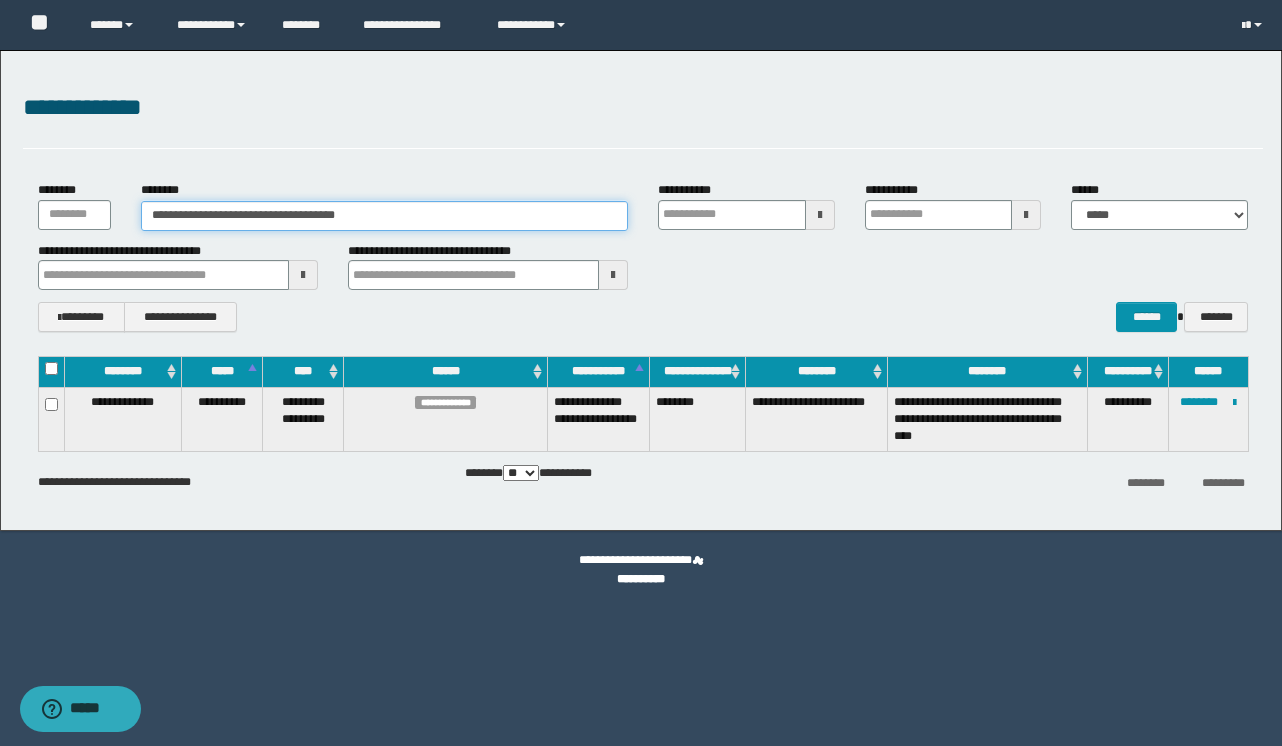 paste 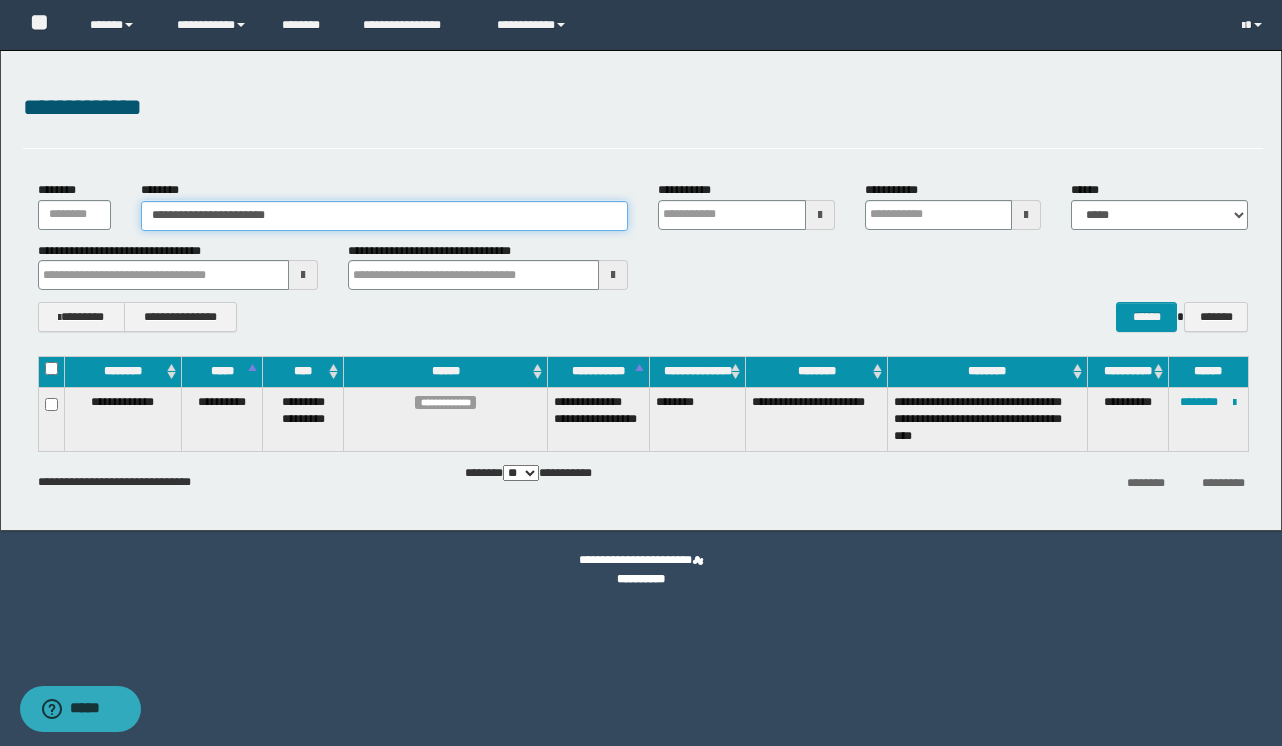 type on "**********" 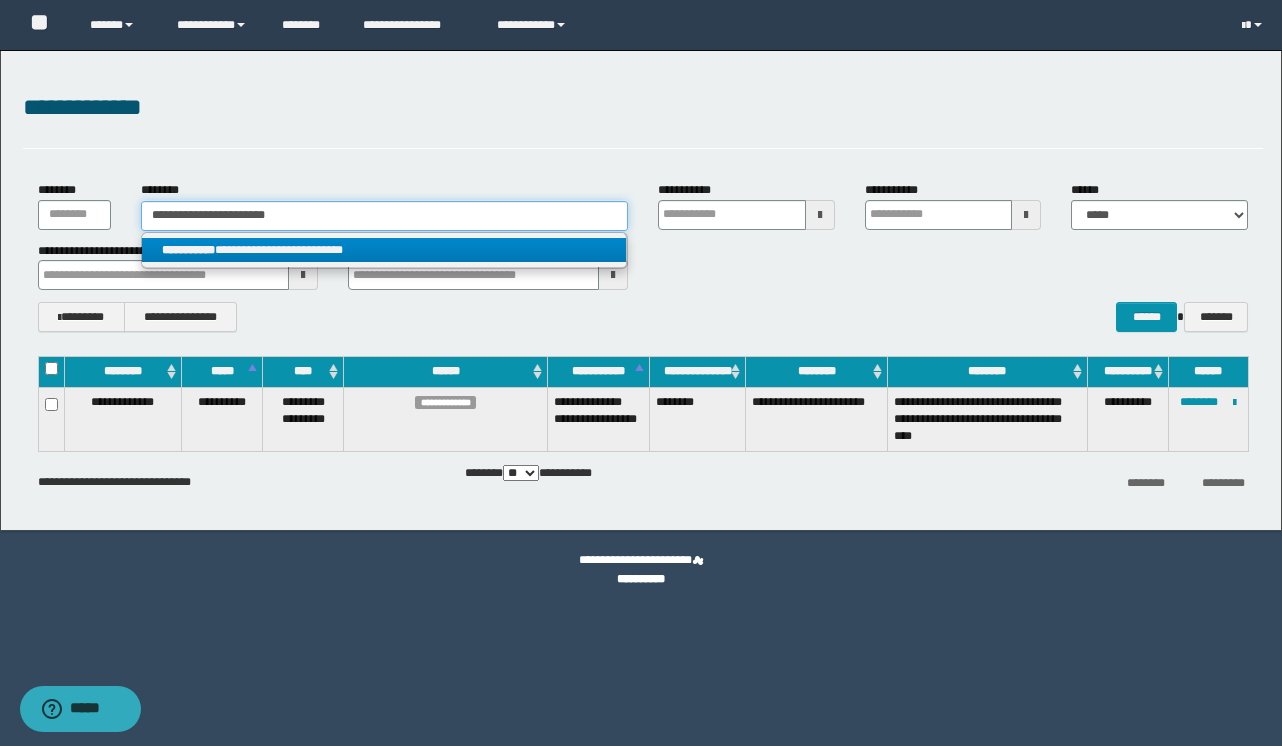 type on "**********" 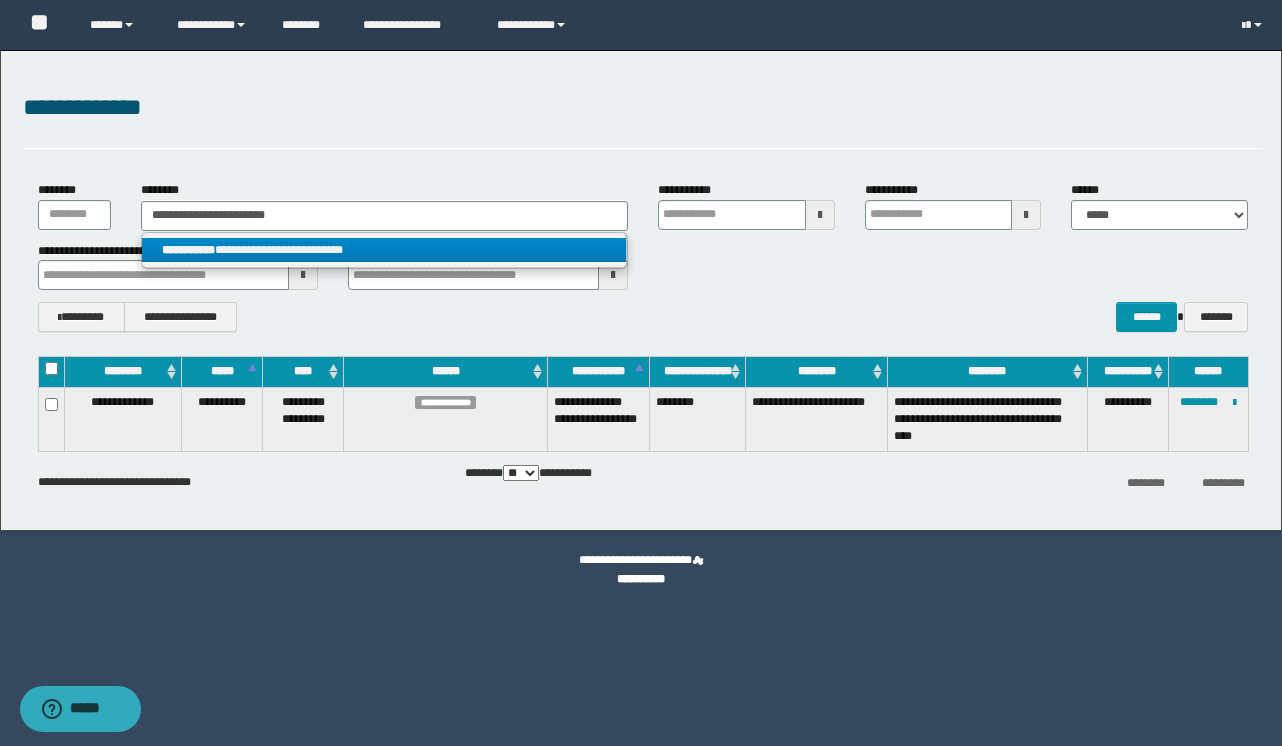 click on "**********" at bounding box center [384, 250] 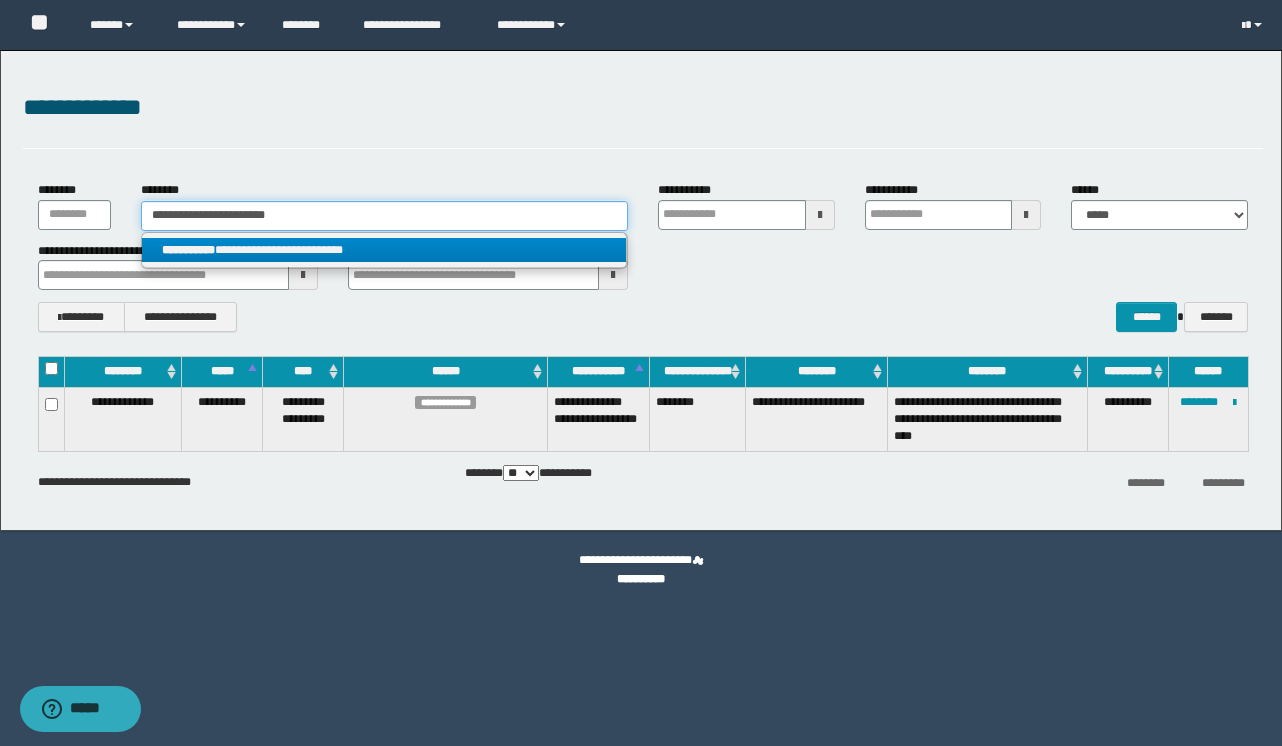 type 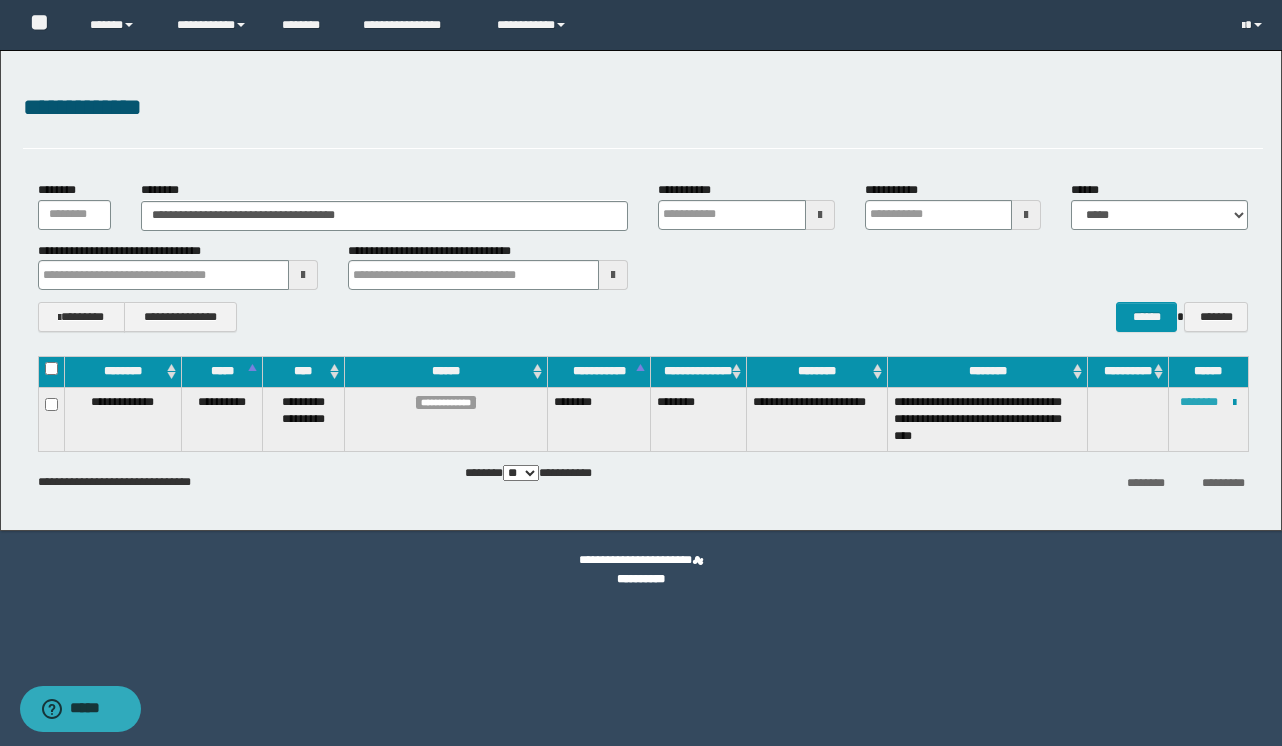click on "********" at bounding box center [1199, 402] 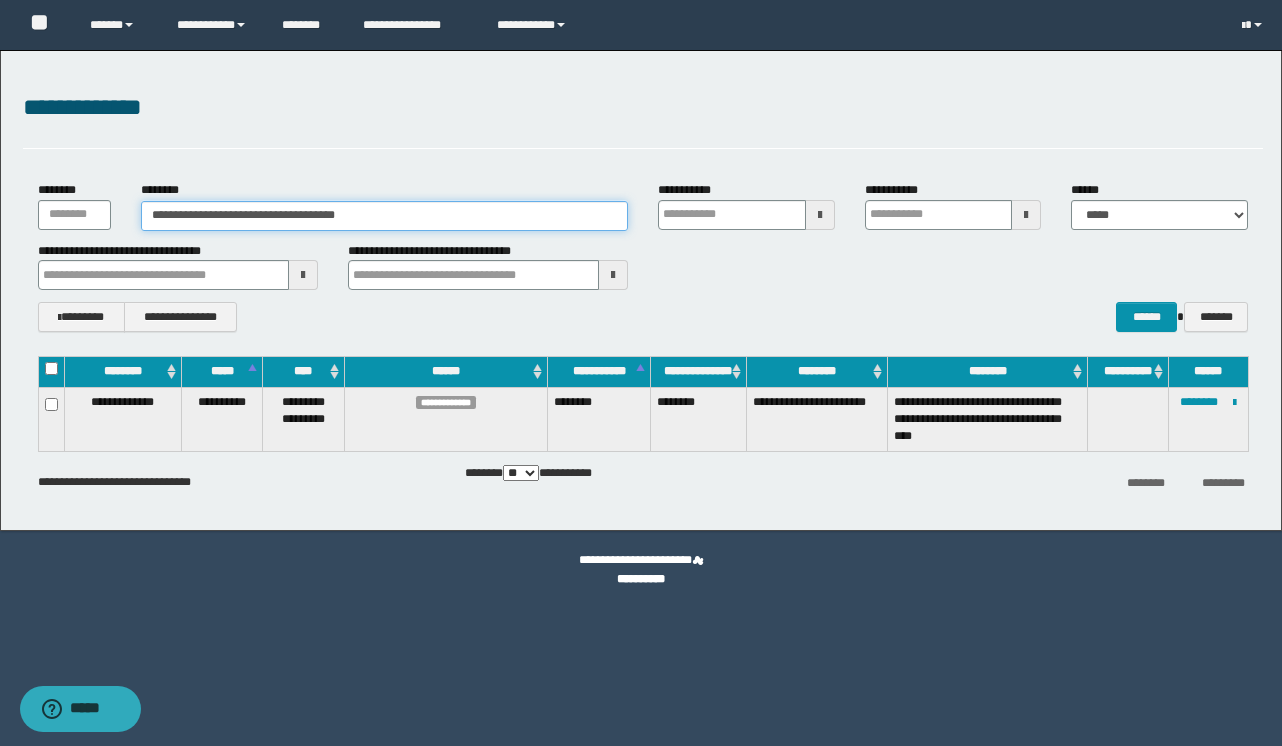 drag, startPoint x: 438, startPoint y: 215, endPoint x: -17, endPoint y: 45, distance: 485.7211 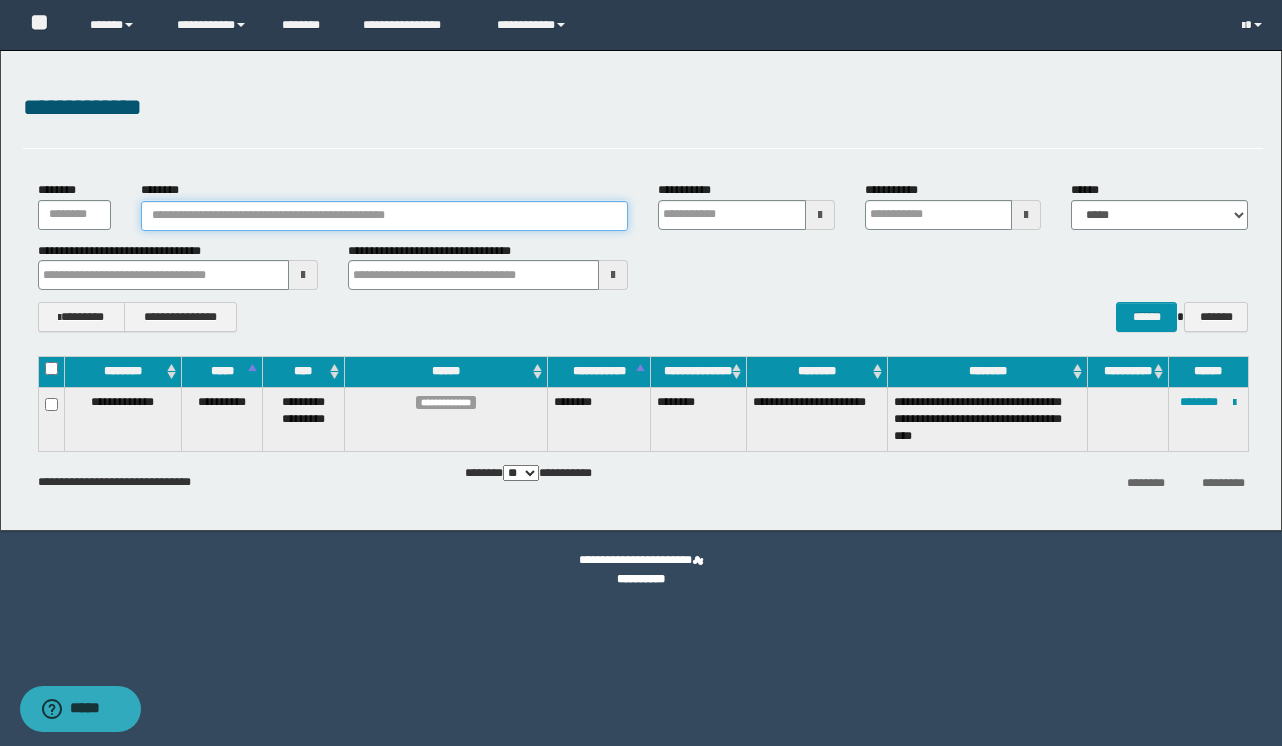 paste on "**********" 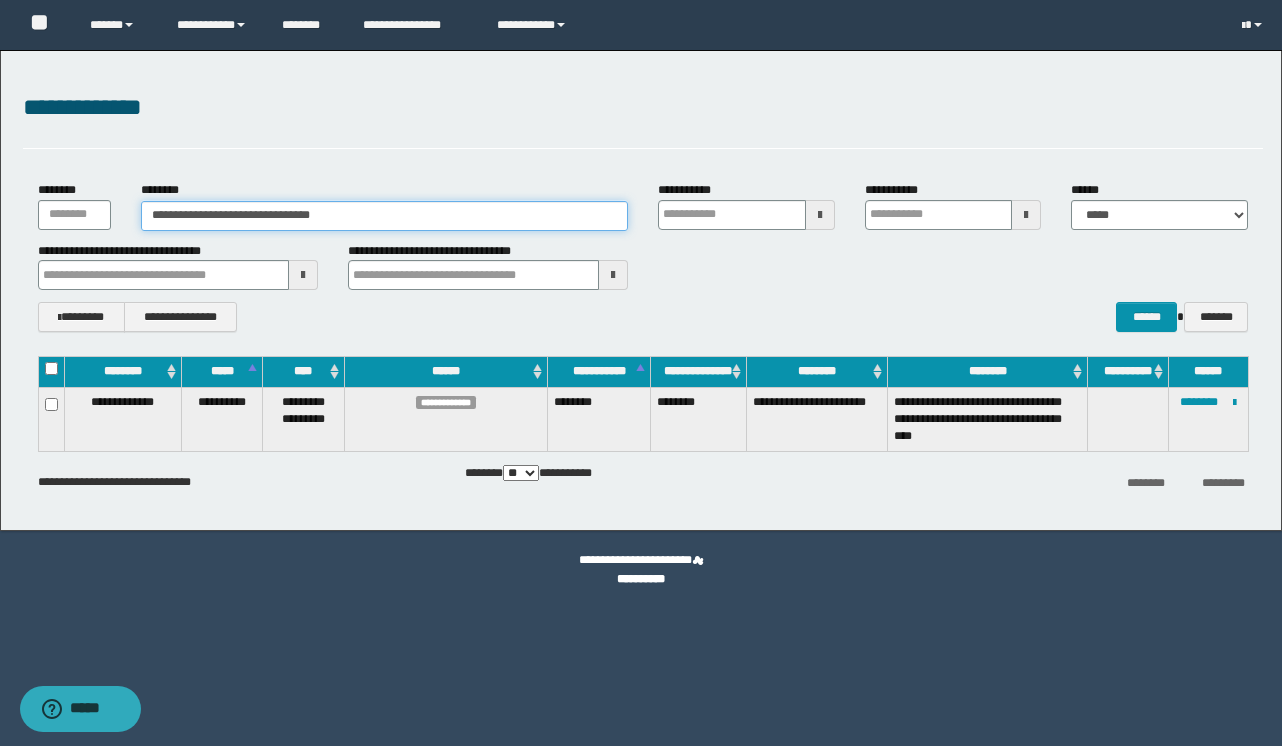 type on "**********" 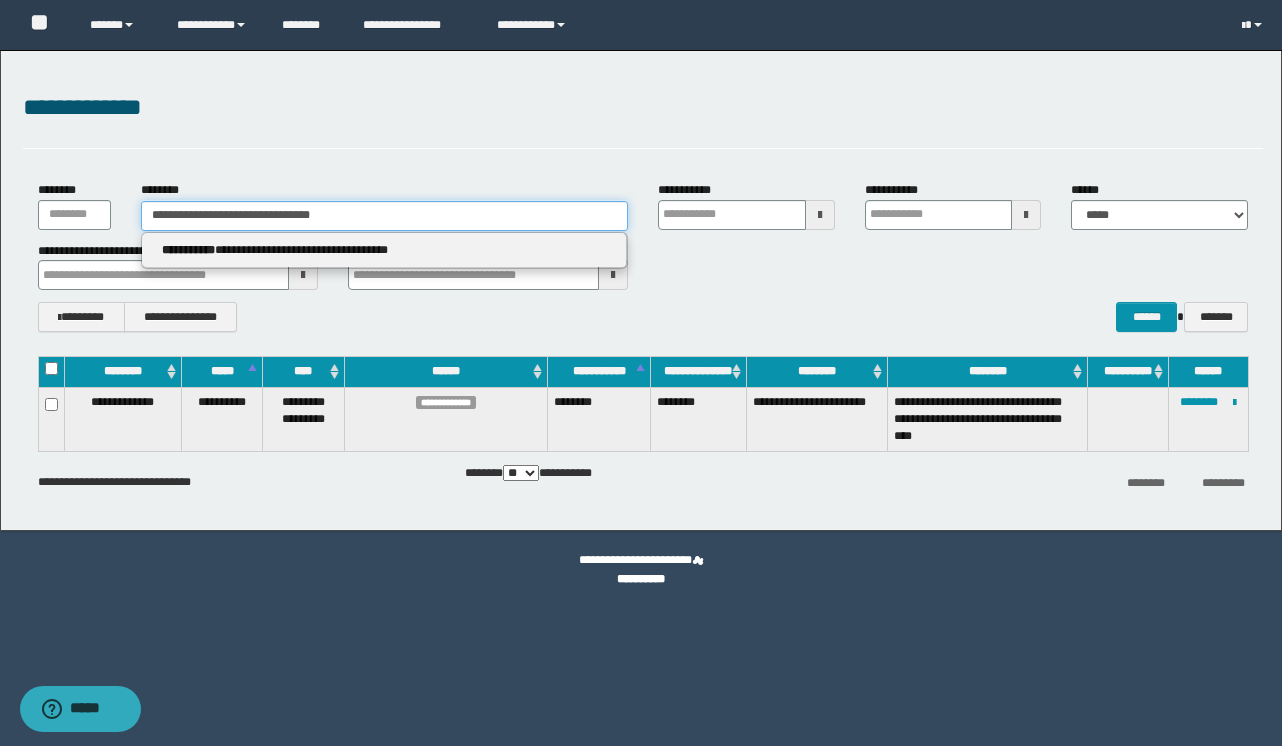 type on "**********" 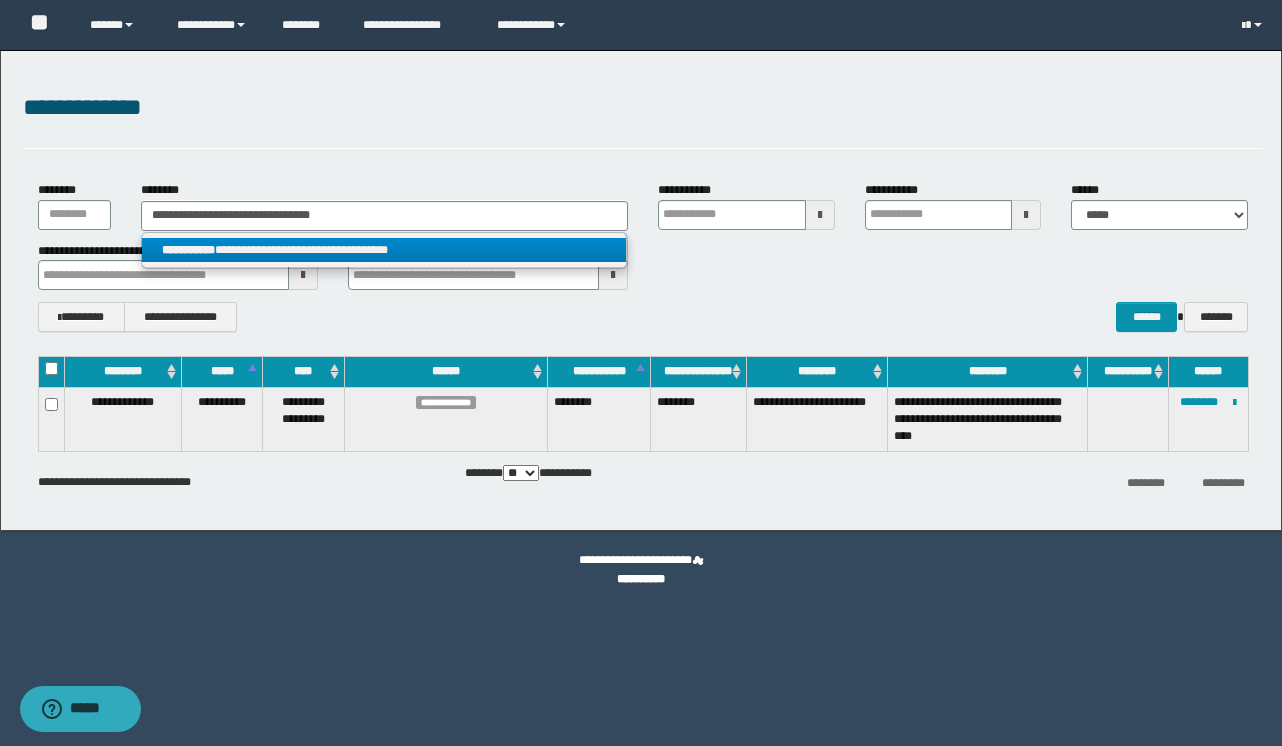 click on "**********" at bounding box center (384, 250) 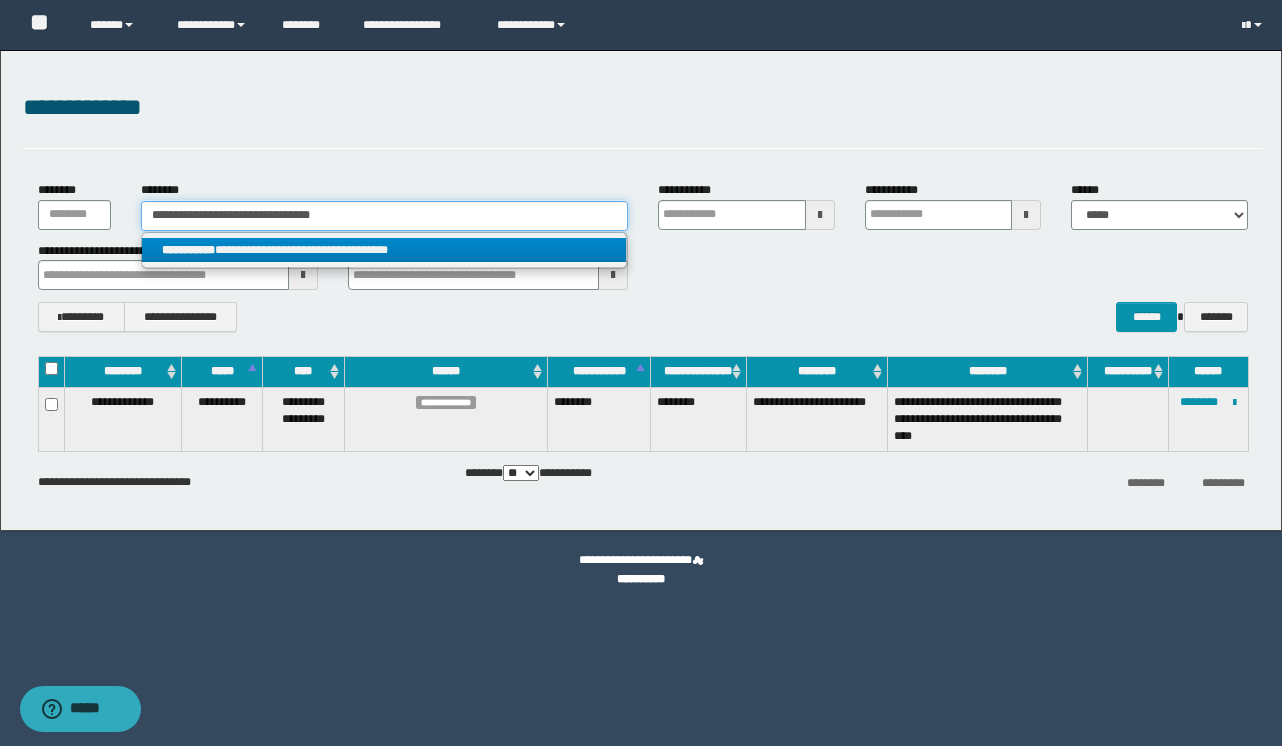 type 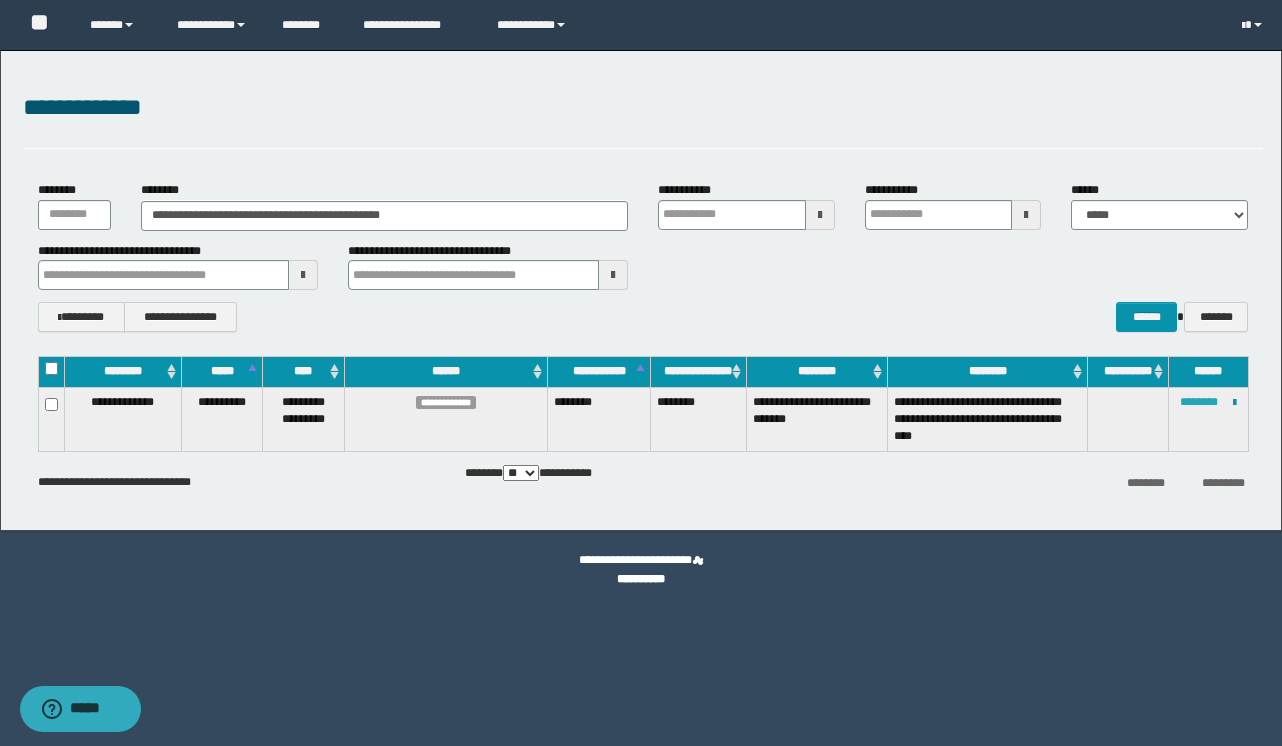 click on "********" at bounding box center (1199, 402) 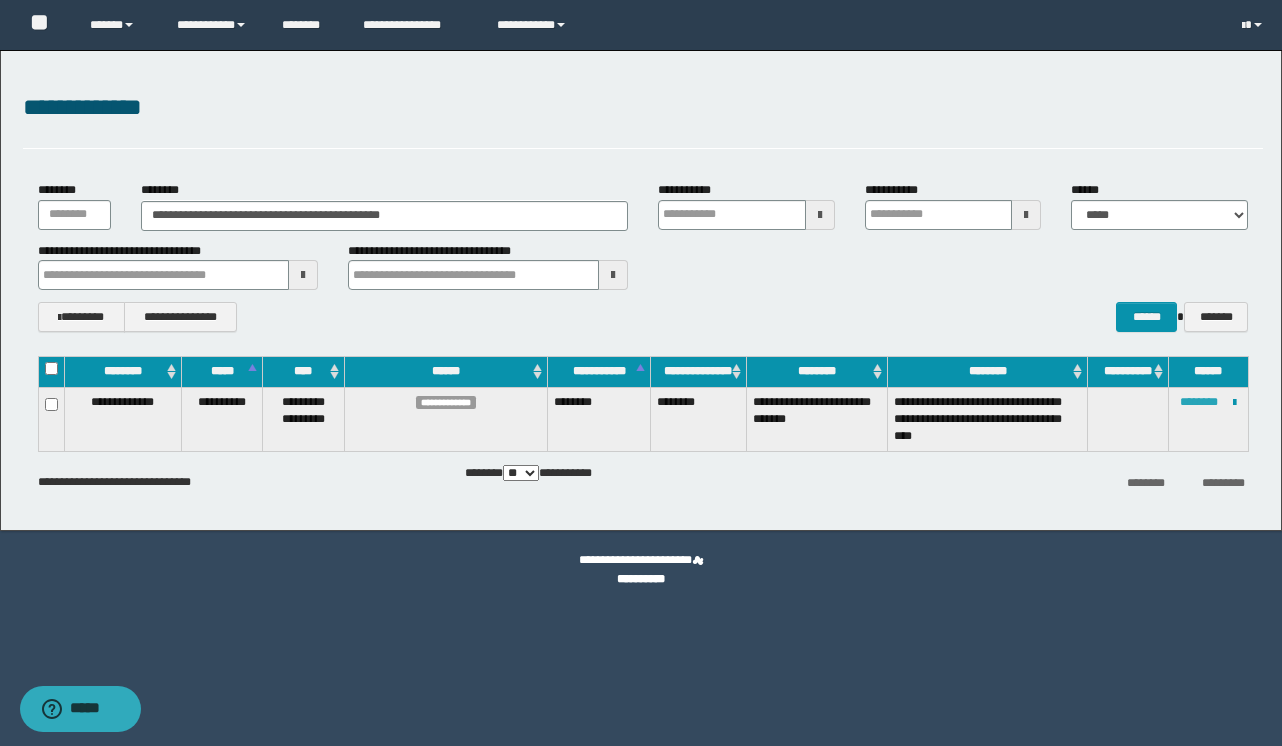 click on "********" at bounding box center [1199, 402] 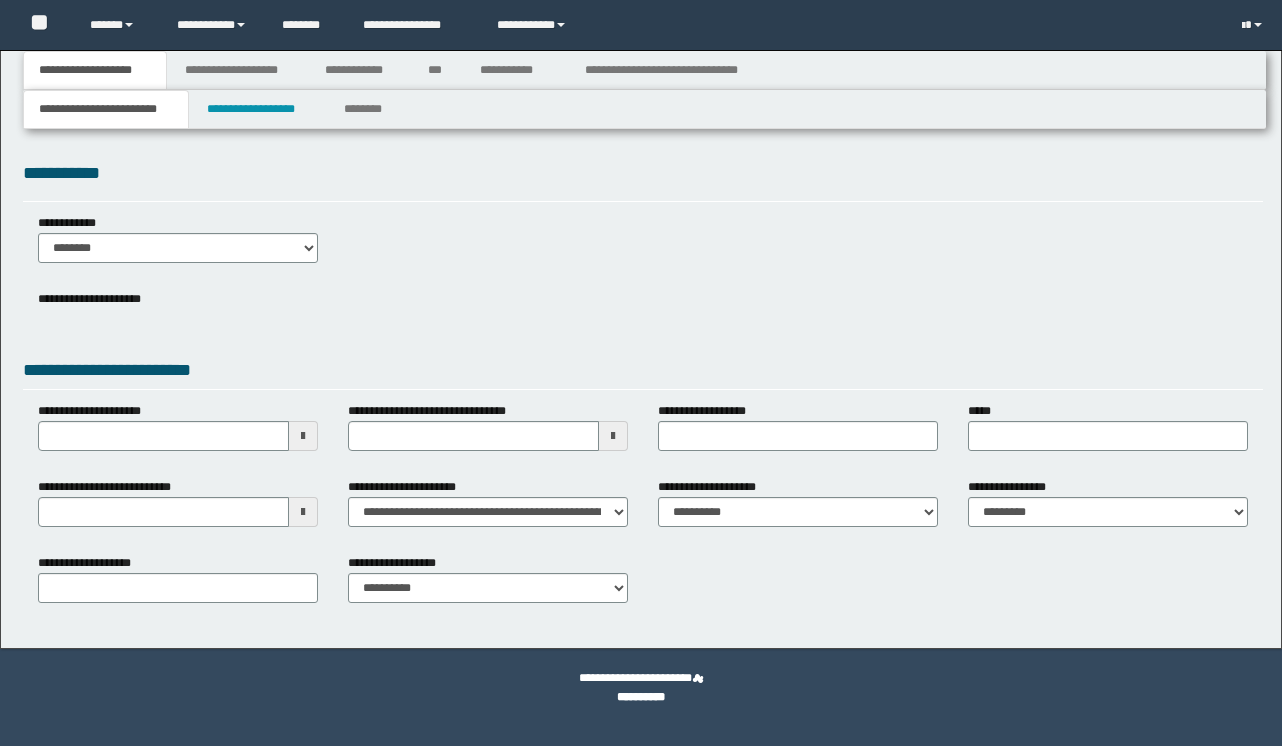 scroll, scrollTop: 0, scrollLeft: 0, axis: both 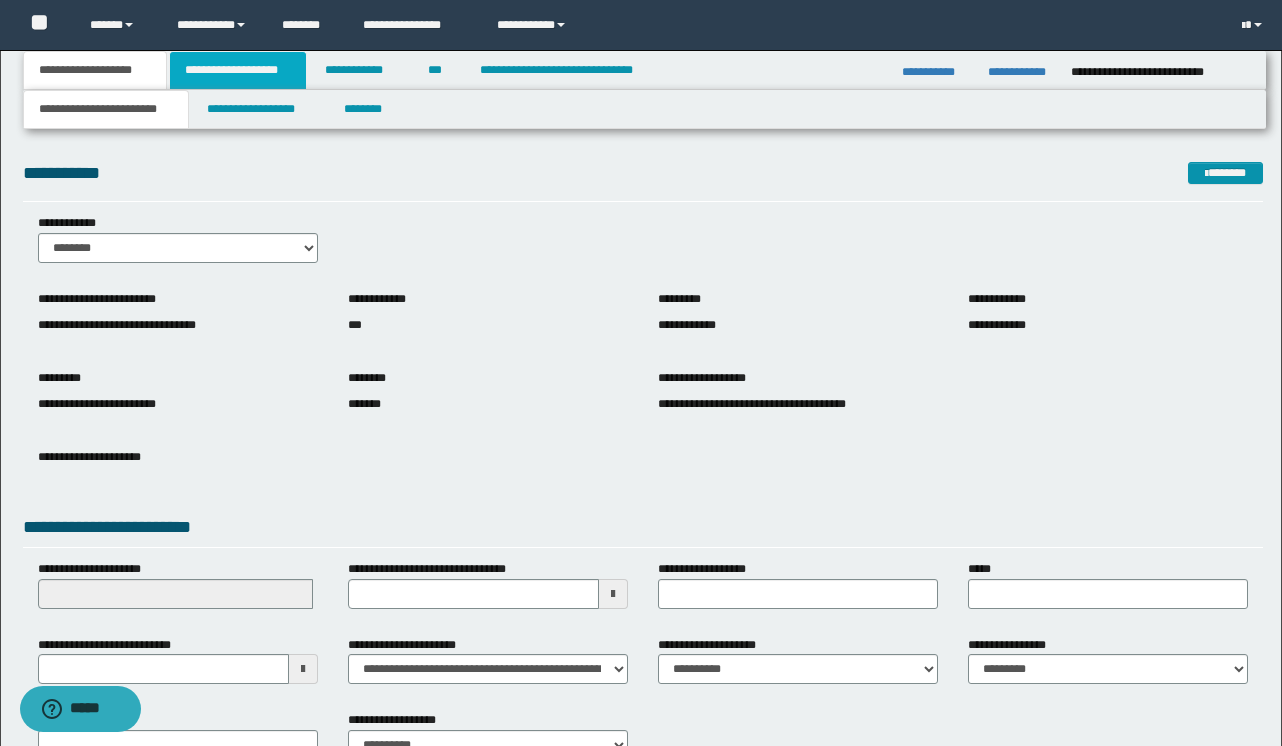 click on "**********" at bounding box center [238, 70] 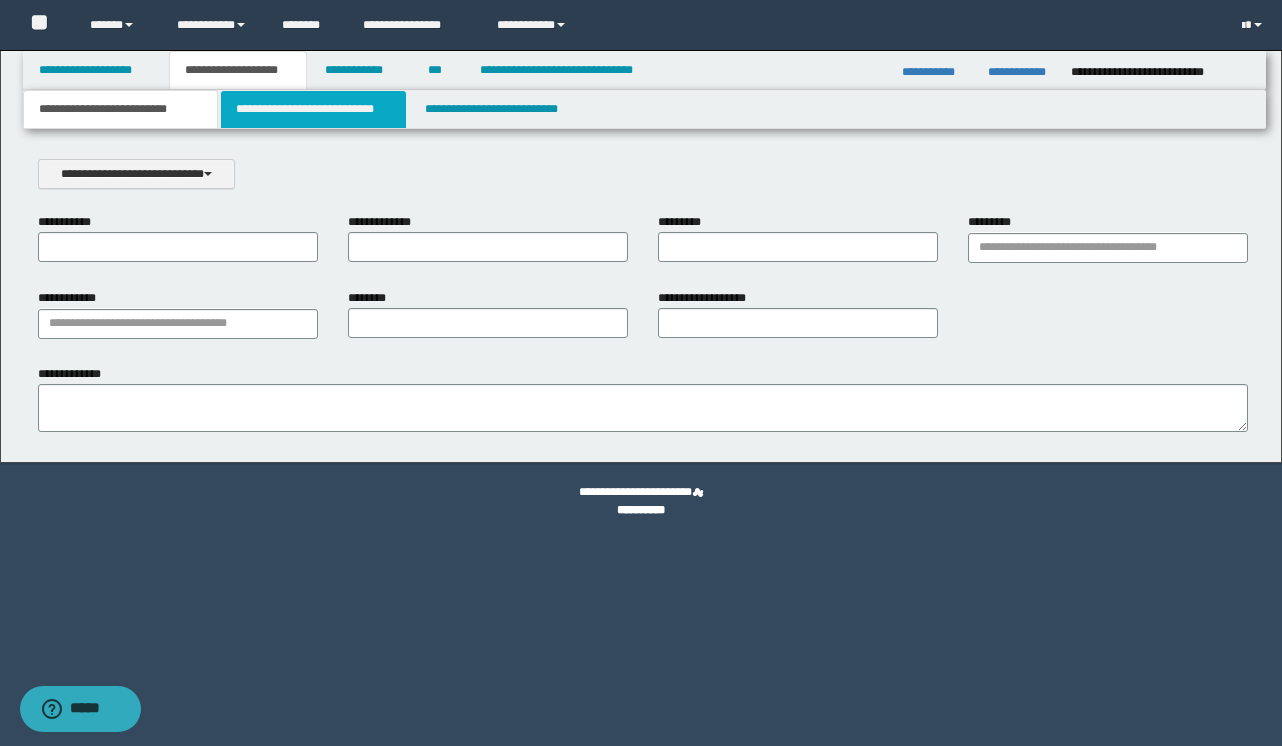 scroll, scrollTop: 0, scrollLeft: 0, axis: both 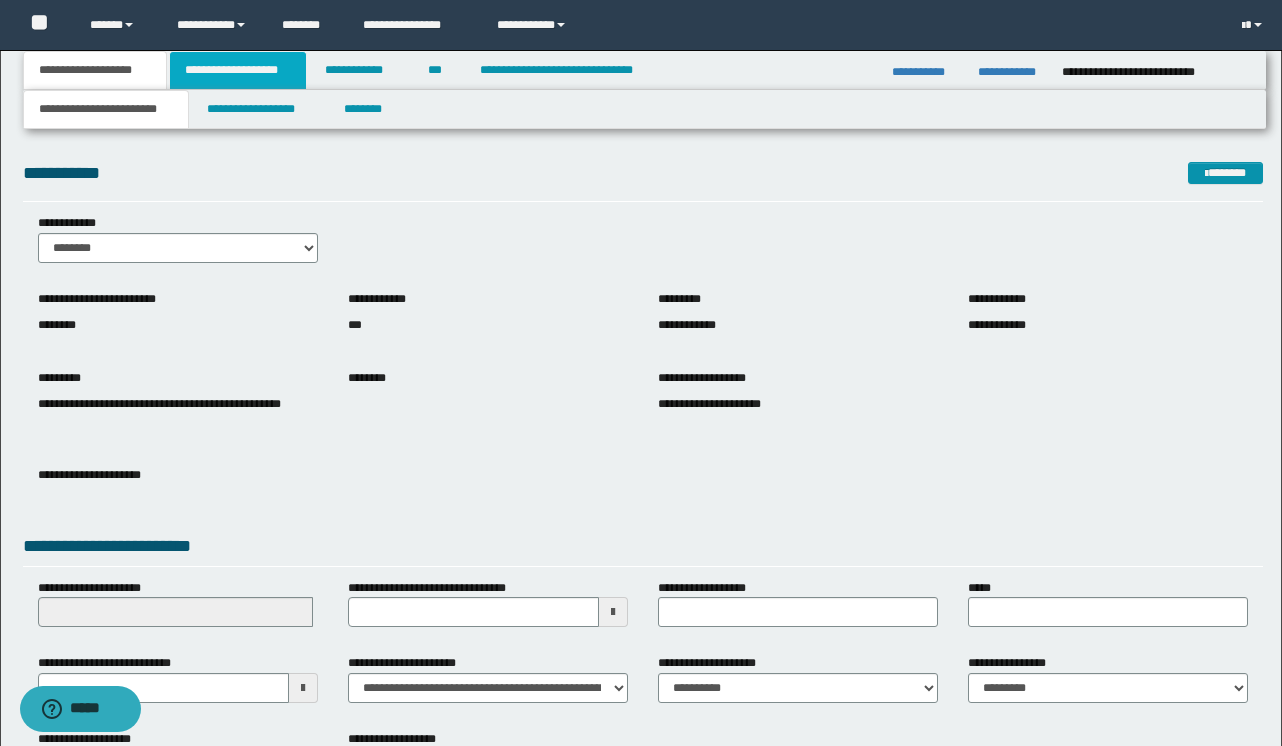 click on "**********" at bounding box center (238, 70) 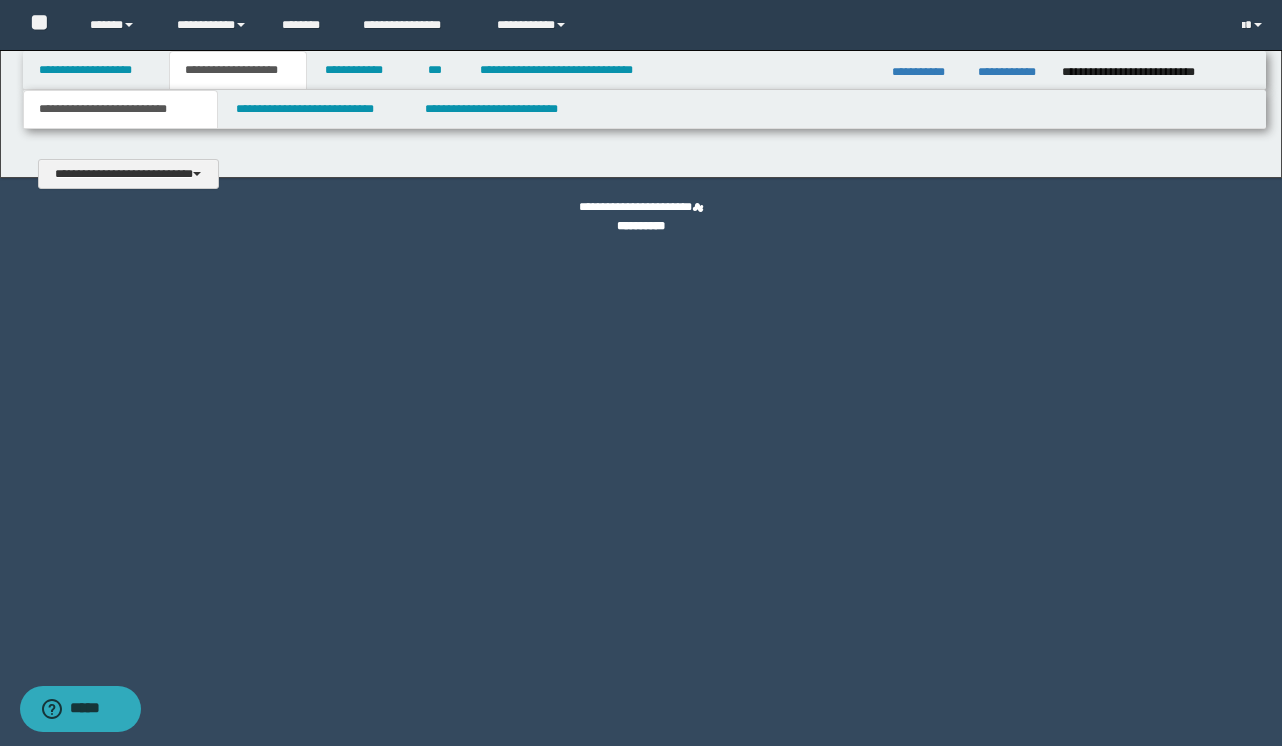 type 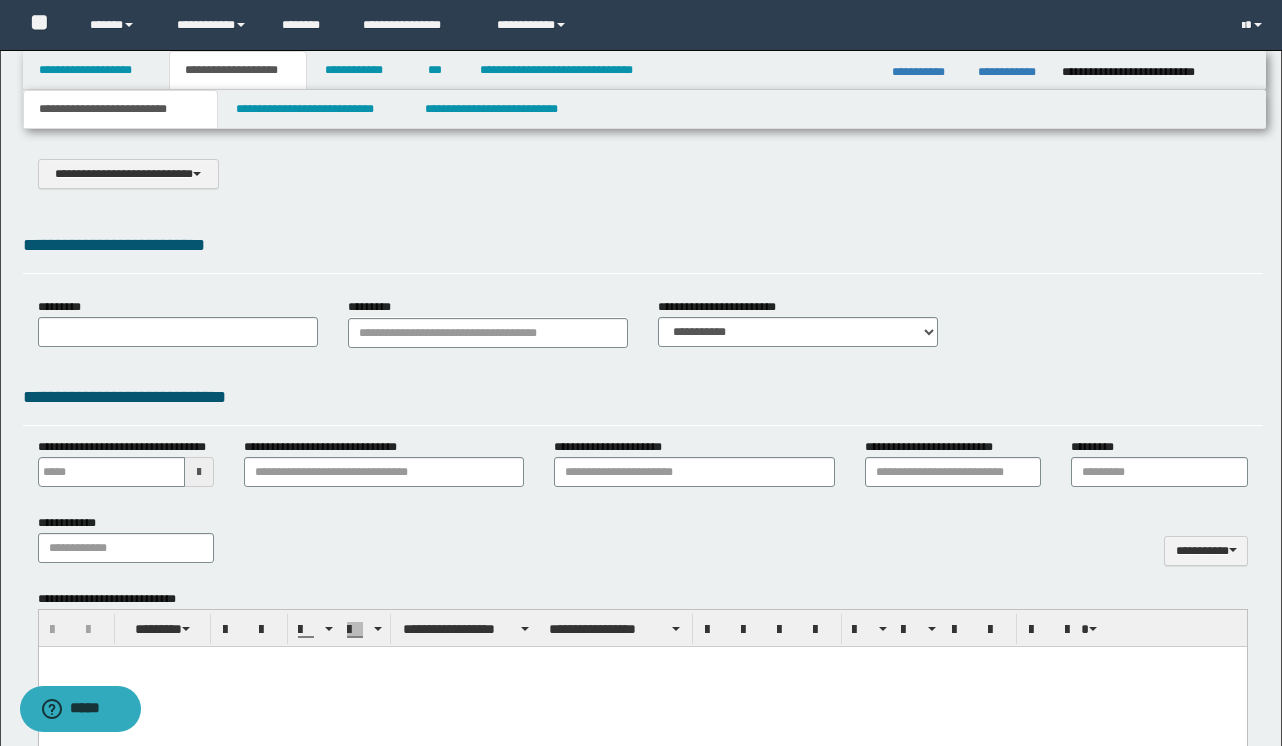 scroll, scrollTop: 0, scrollLeft: 0, axis: both 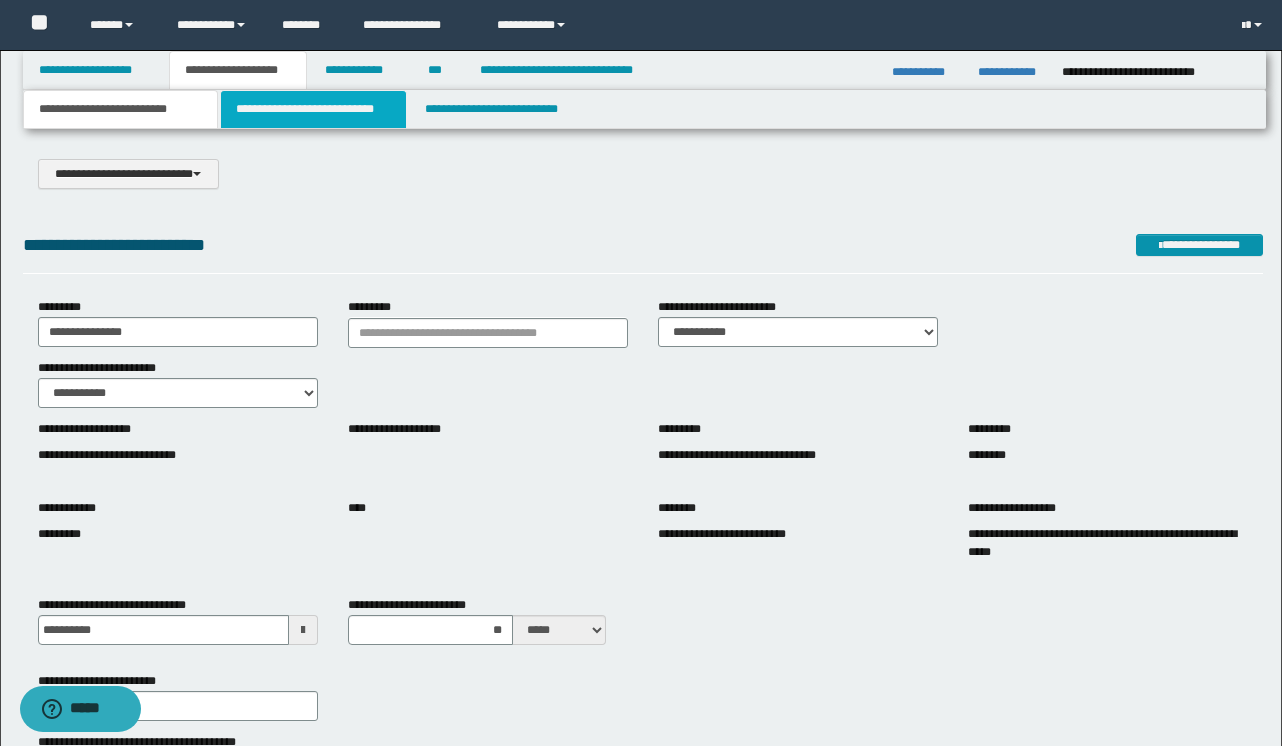 click on "**********" at bounding box center [314, 109] 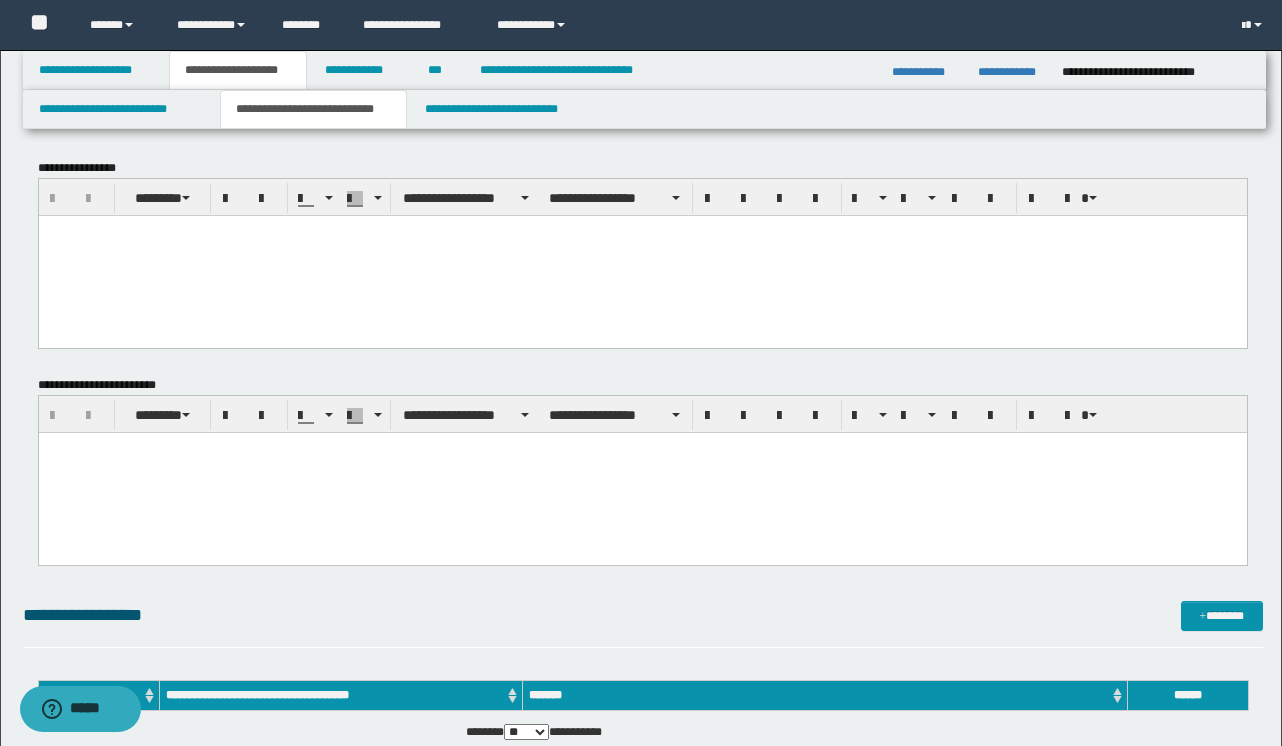 scroll, scrollTop: 0, scrollLeft: 0, axis: both 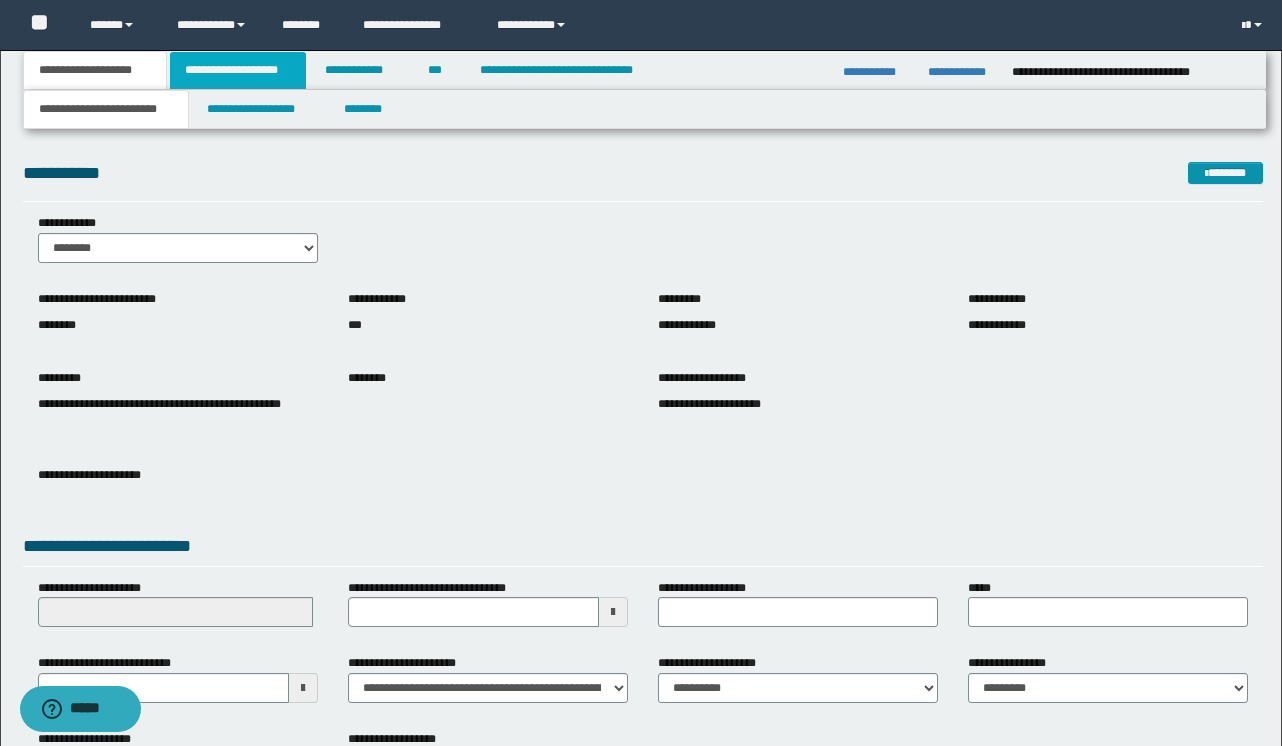 click on "**********" at bounding box center [238, 70] 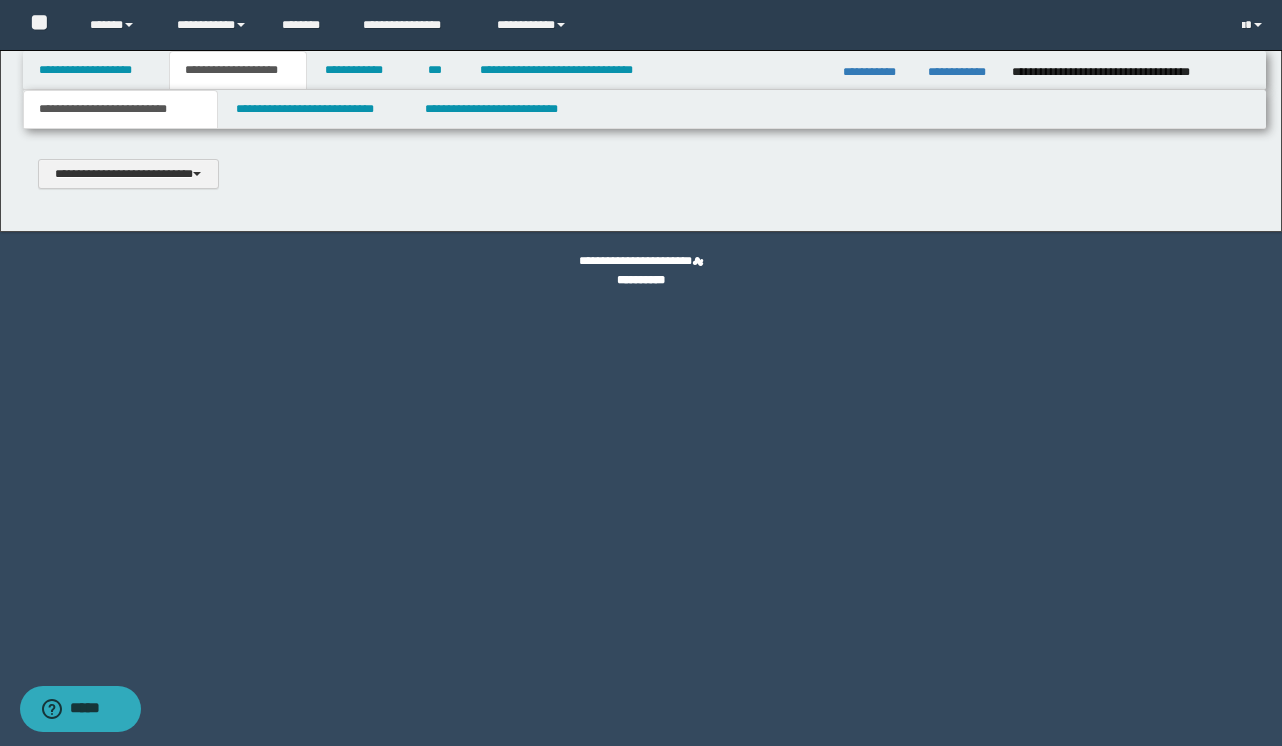scroll, scrollTop: 0, scrollLeft: 0, axis: both 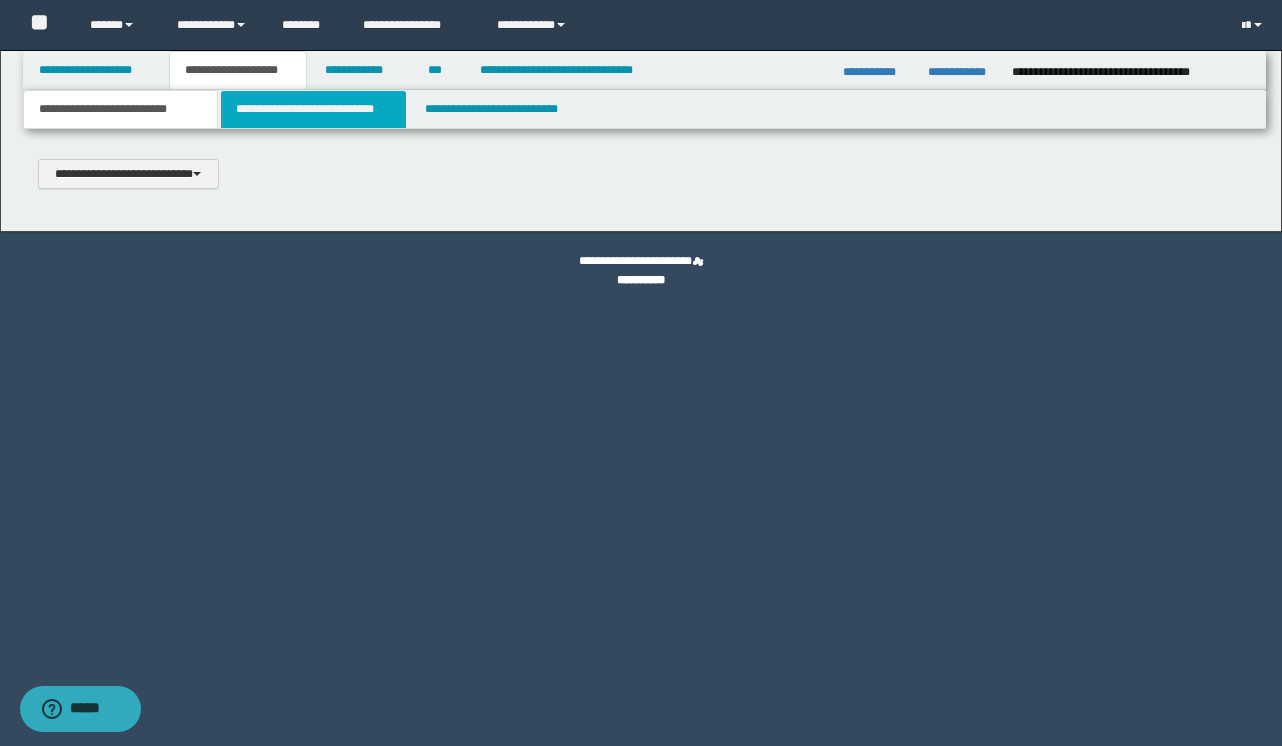 type 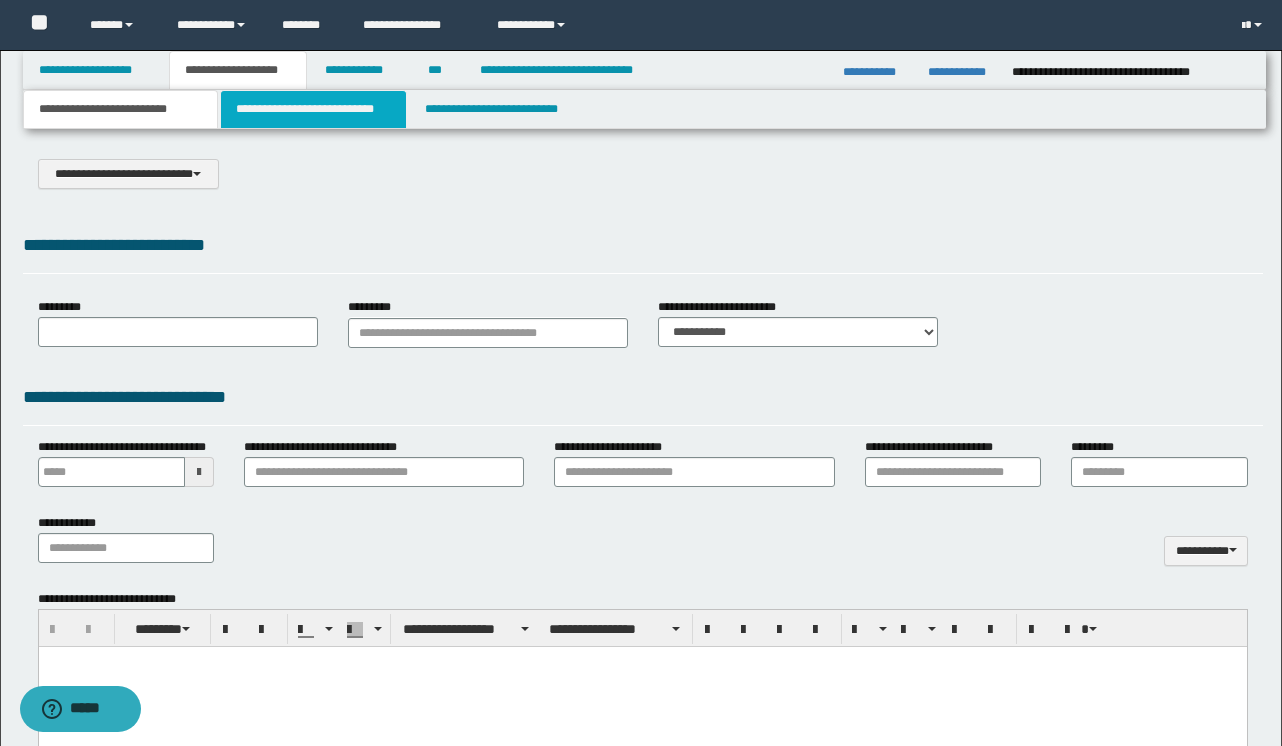 select on "*" 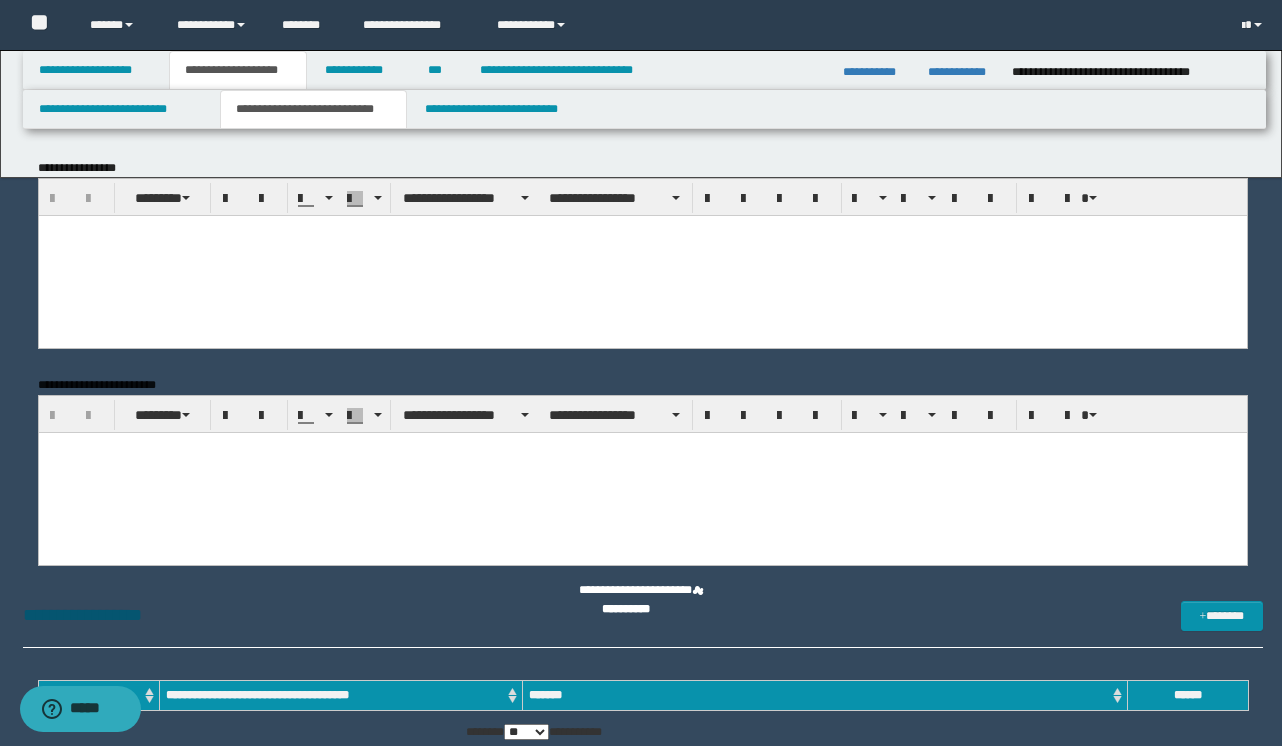 scroll, scrollTop: 0, scrollLeft: 0, axis: both 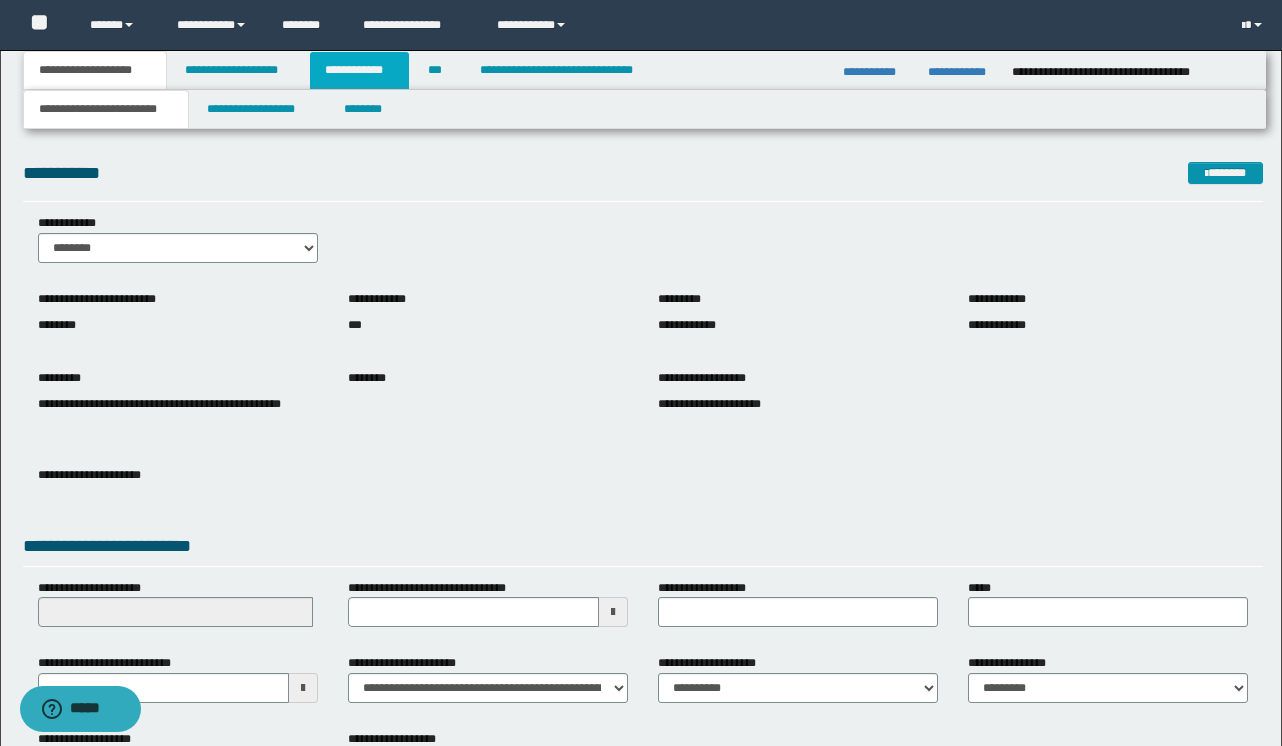 click on "**********" at bounding box center [359, 70] 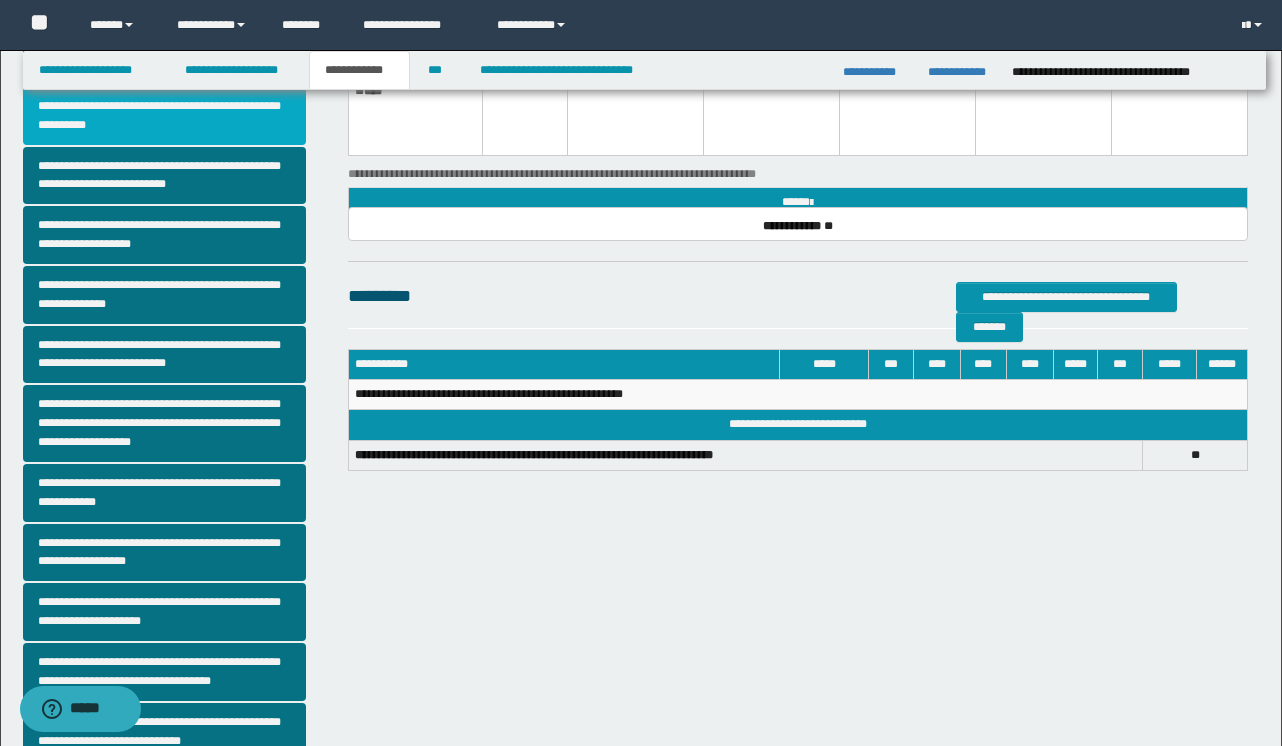 scroll, scrollTop: 403, scrollLeft: 0, axis: vertical 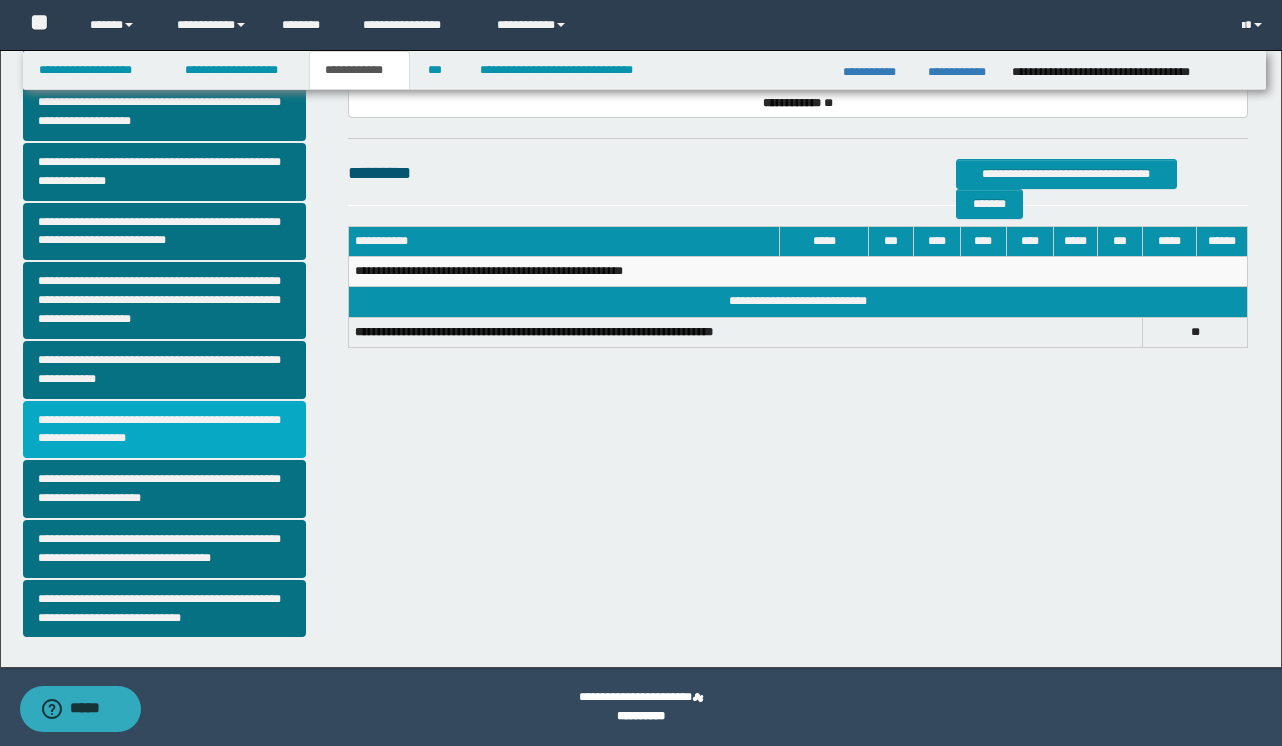 click on "**********" at bounding box center (164, 430) 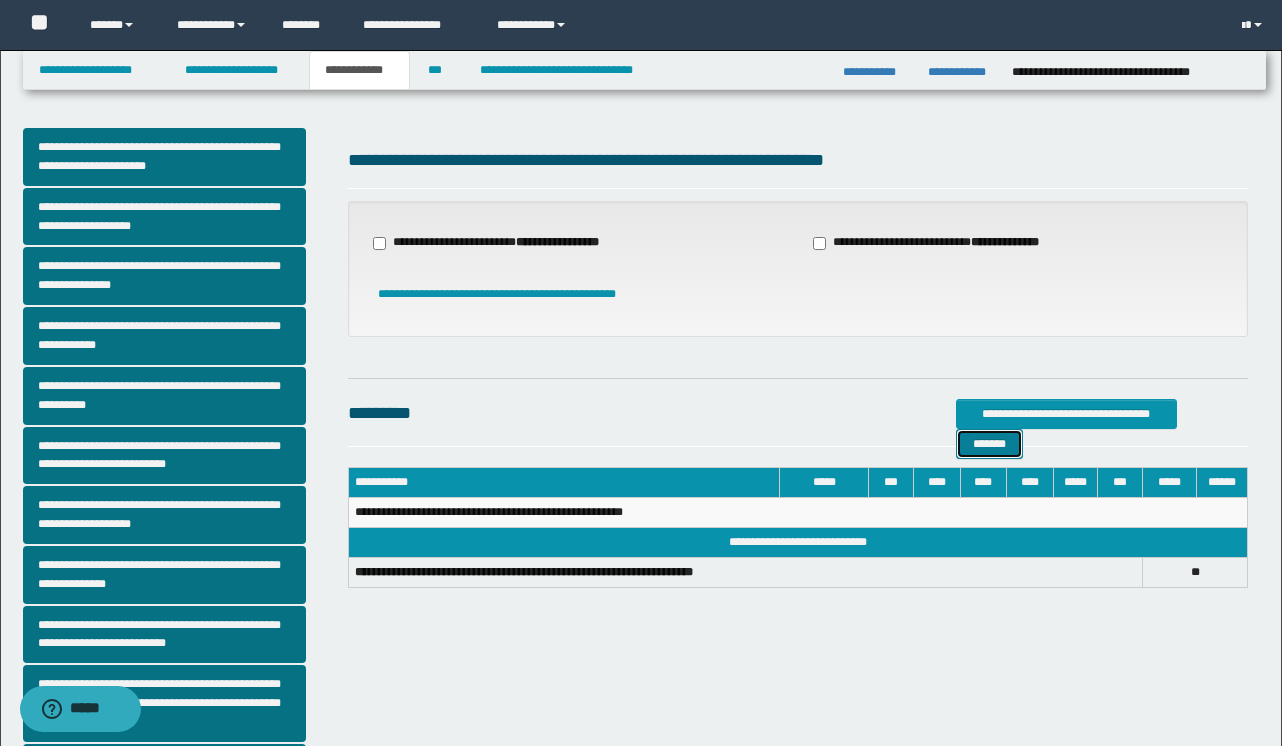 click on "*******" at bounding box center (989, 444) 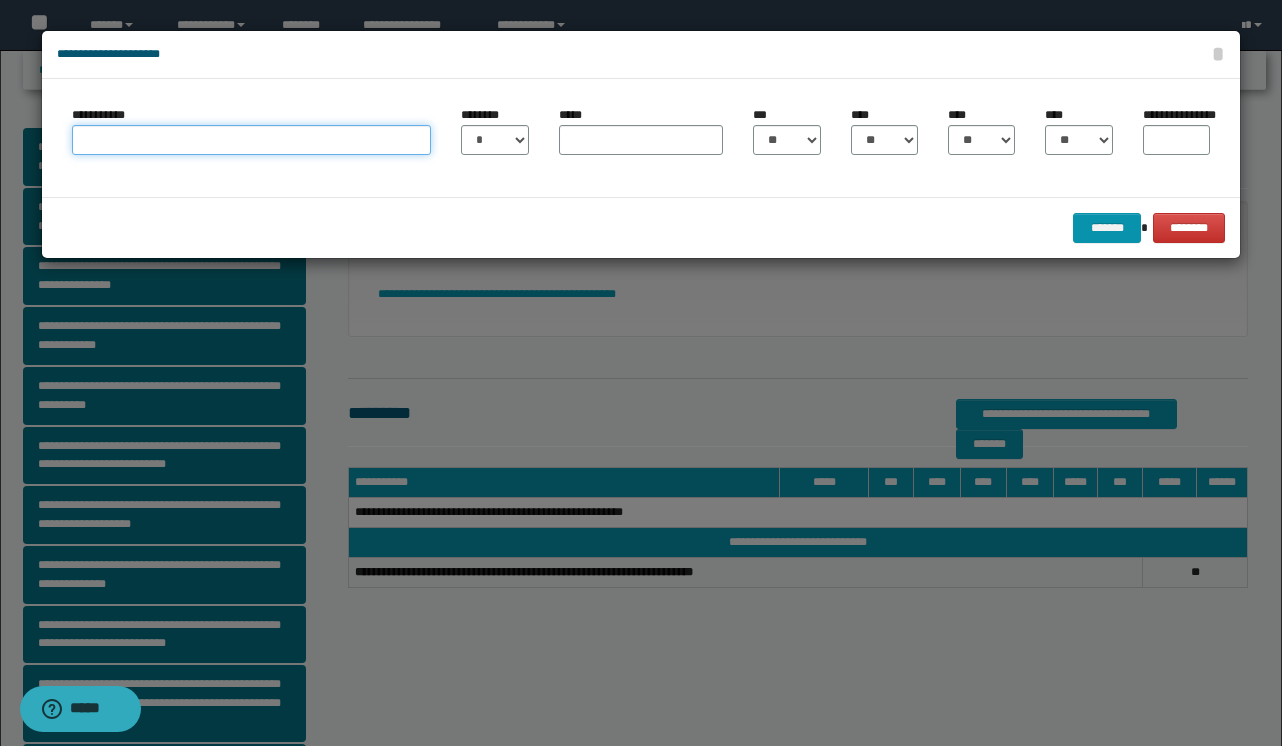 click on "**********" at bounding box center (251, 140) 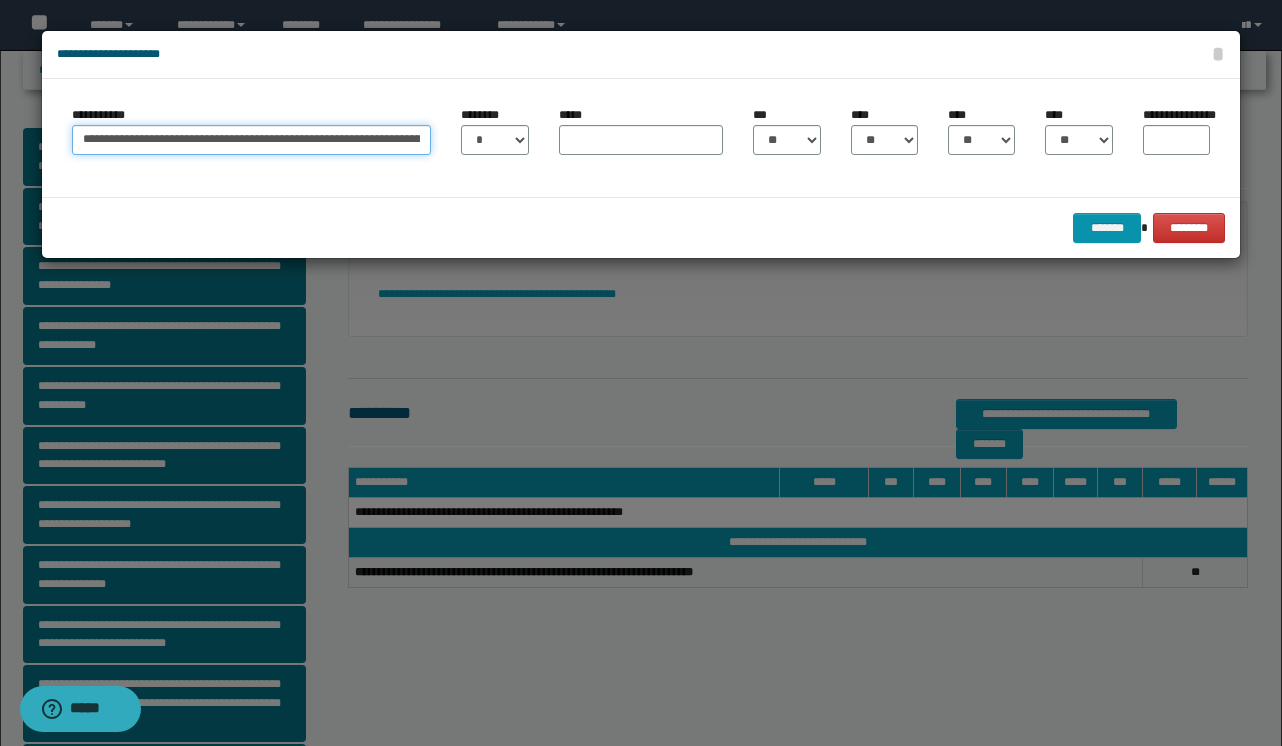 scroll, scrollTop: 0, scrollLeft: 345, axis: horizontal 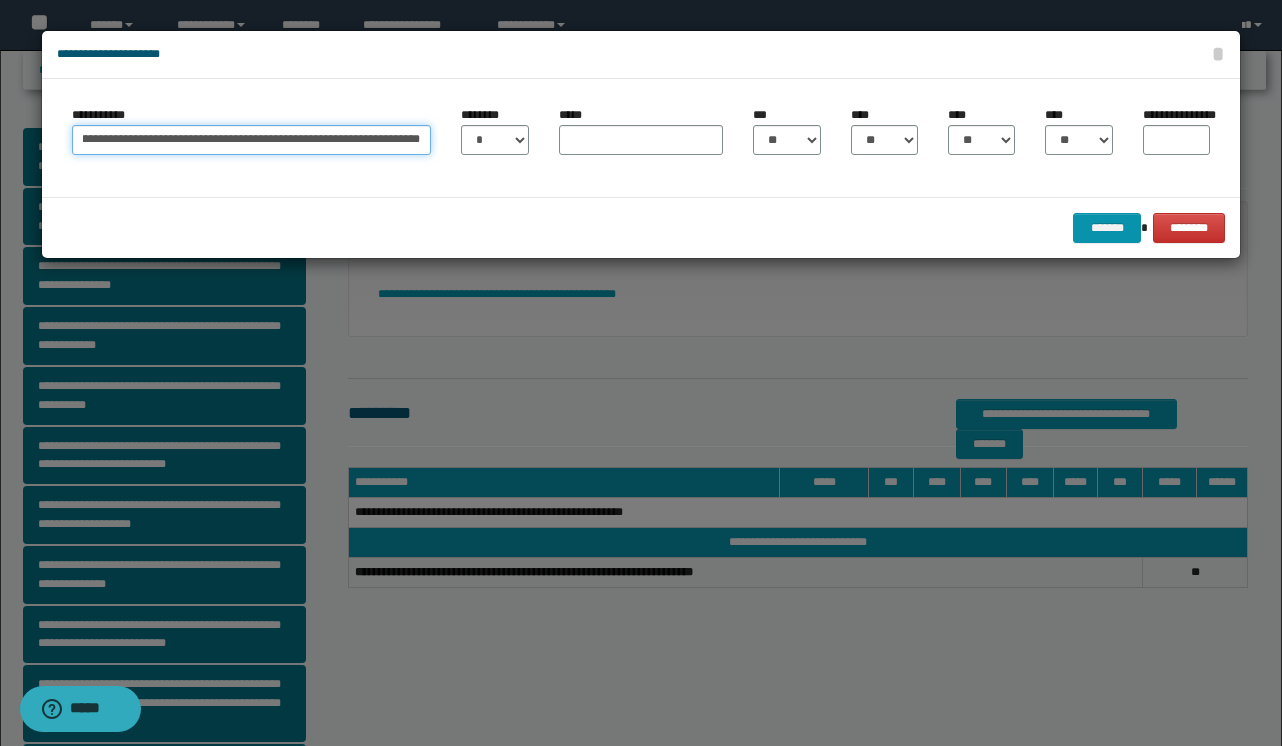 type on "**********" 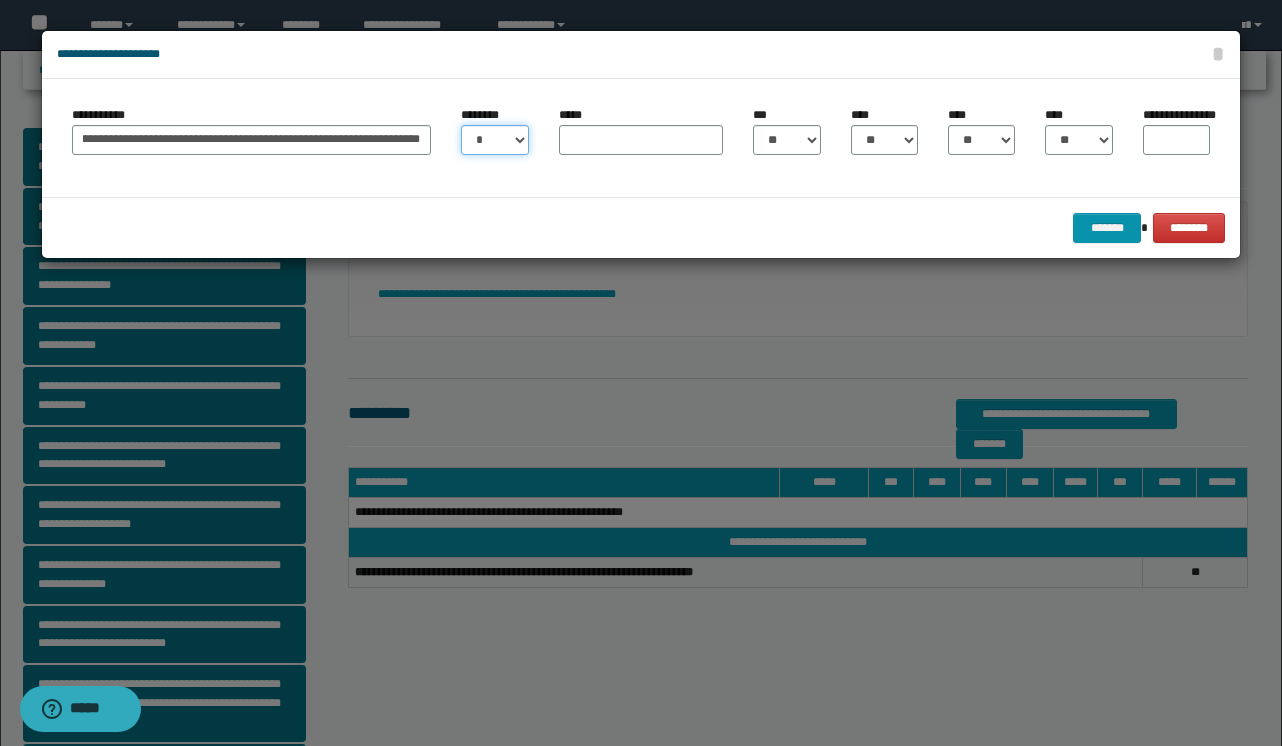 click on "*
*
*
*
*
*
*
*
*
**
**
**
**
**
**" at bounding box center [494, 140] 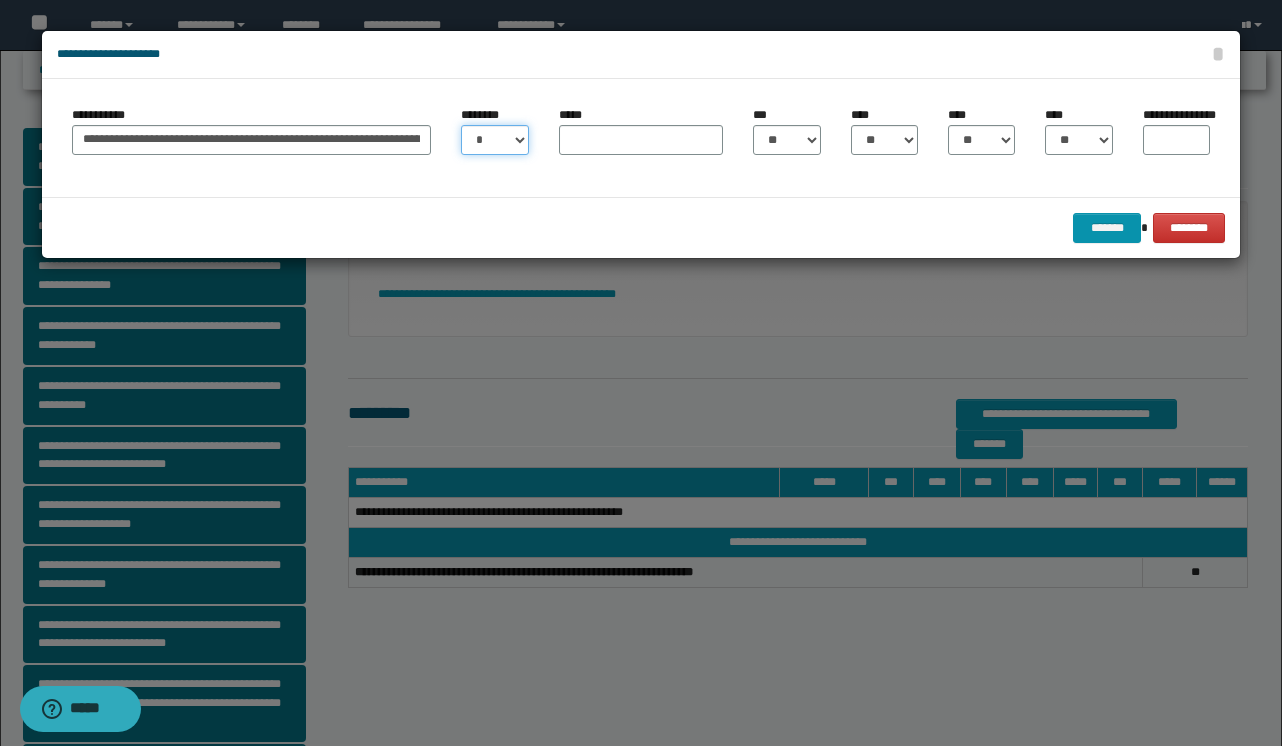 select on "**" 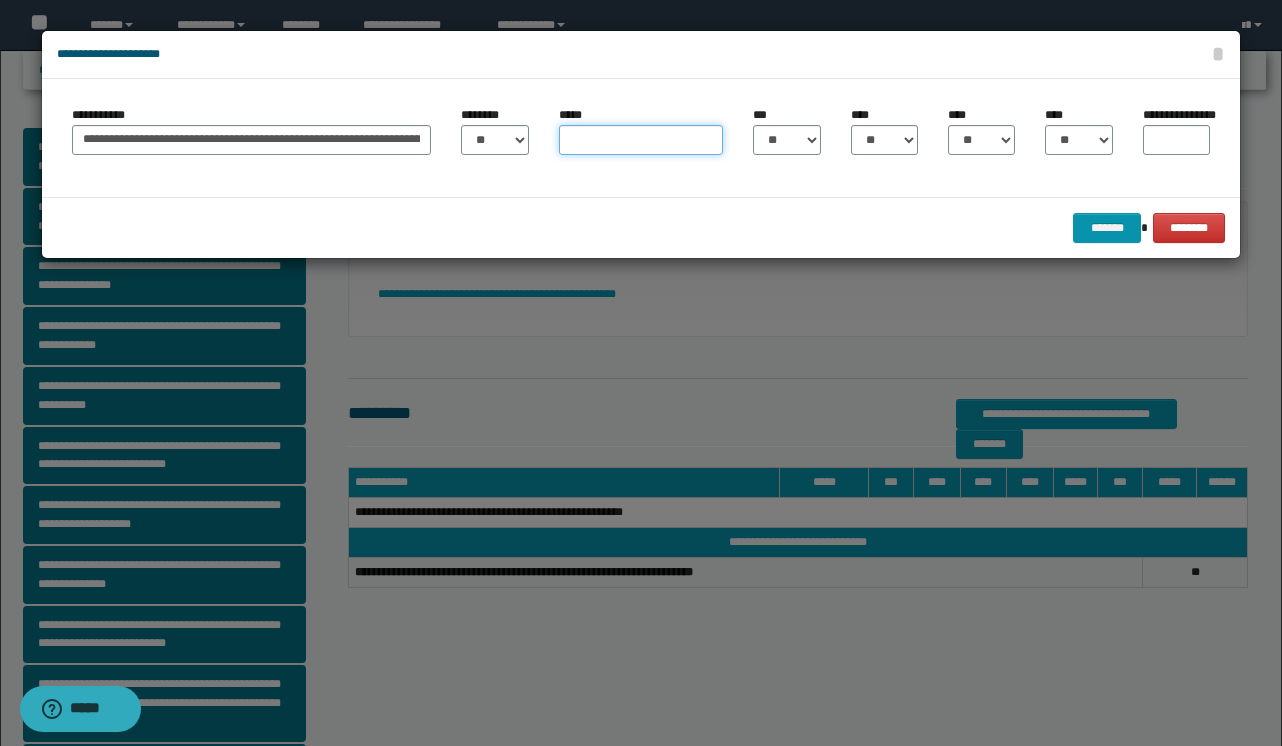 click on "*****" at bounding box center [641, 140] 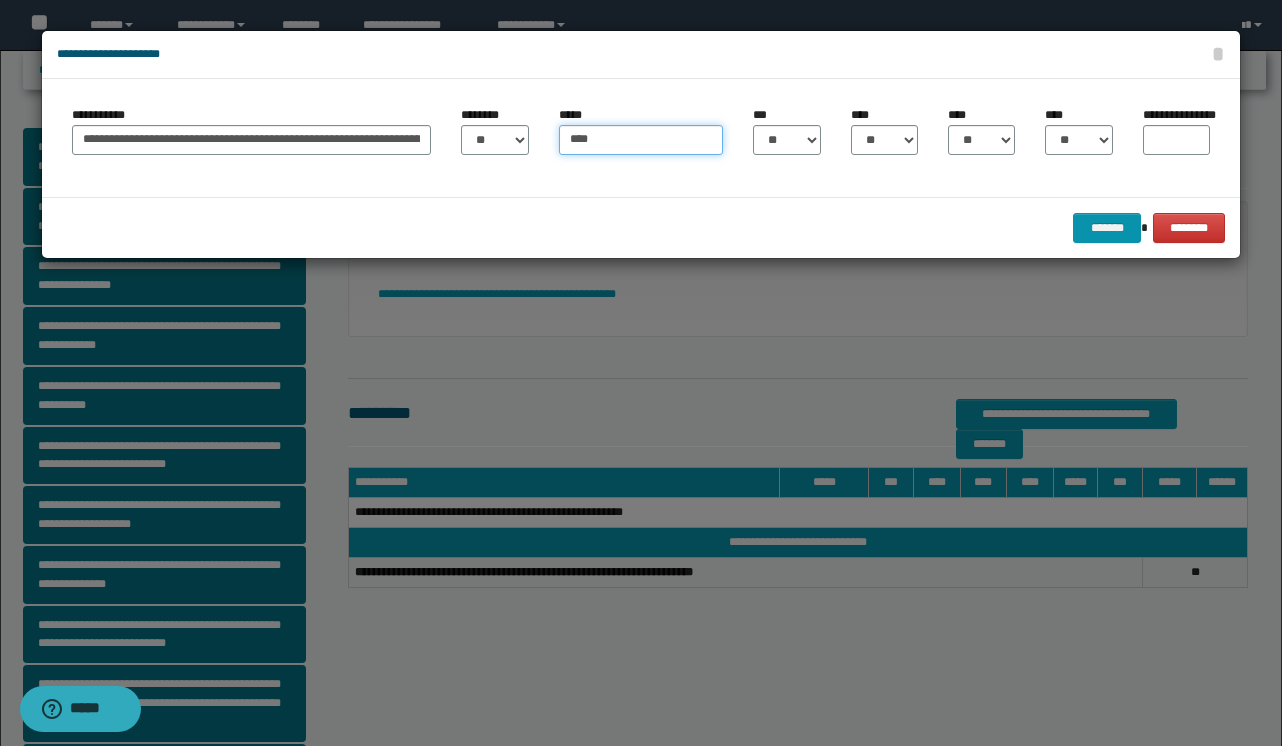 type on "****" 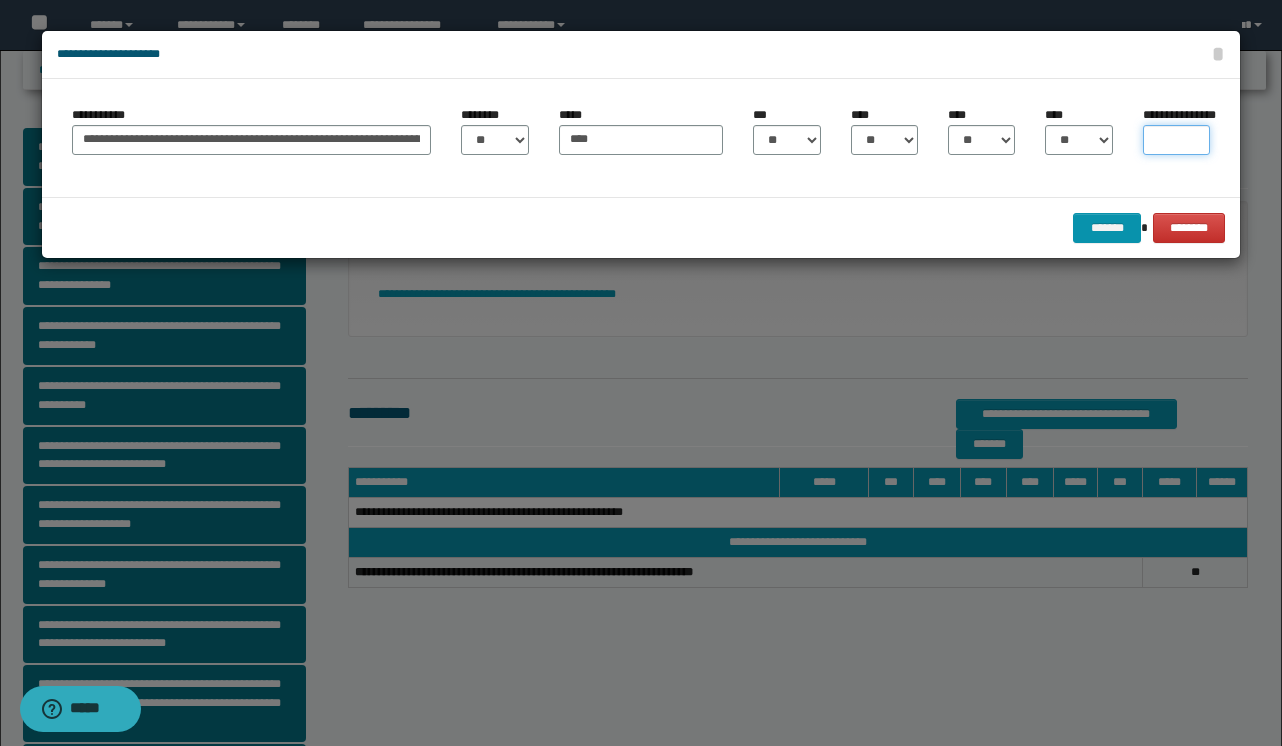click on "**********" at bounding box center [1176, 140] 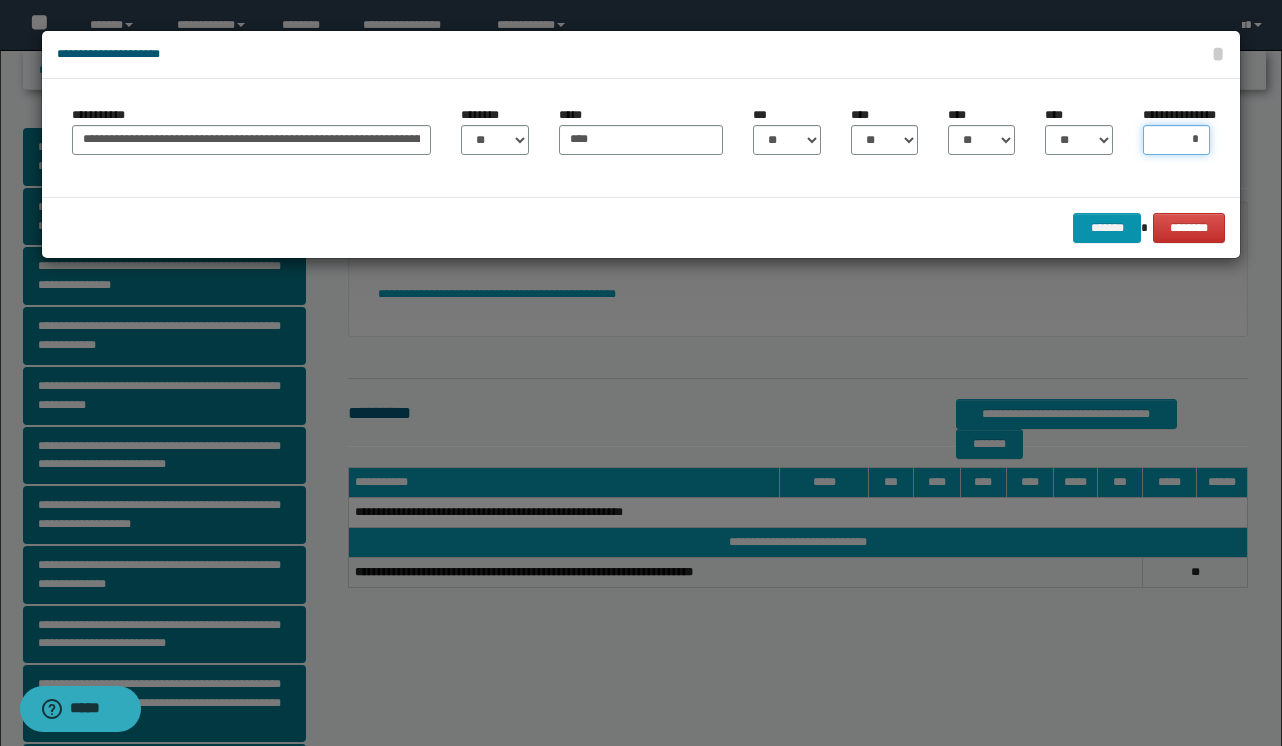 type on "**" 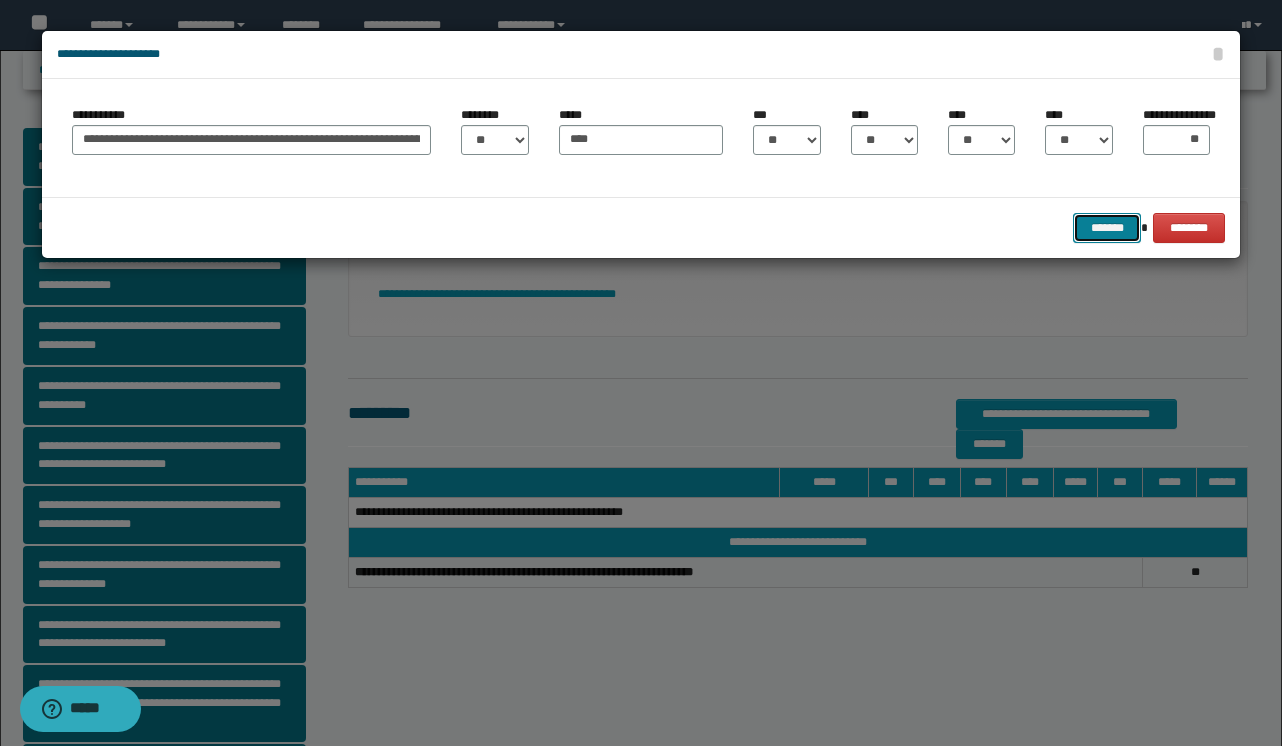 click on "*******" at bounding box center [1107, 228] 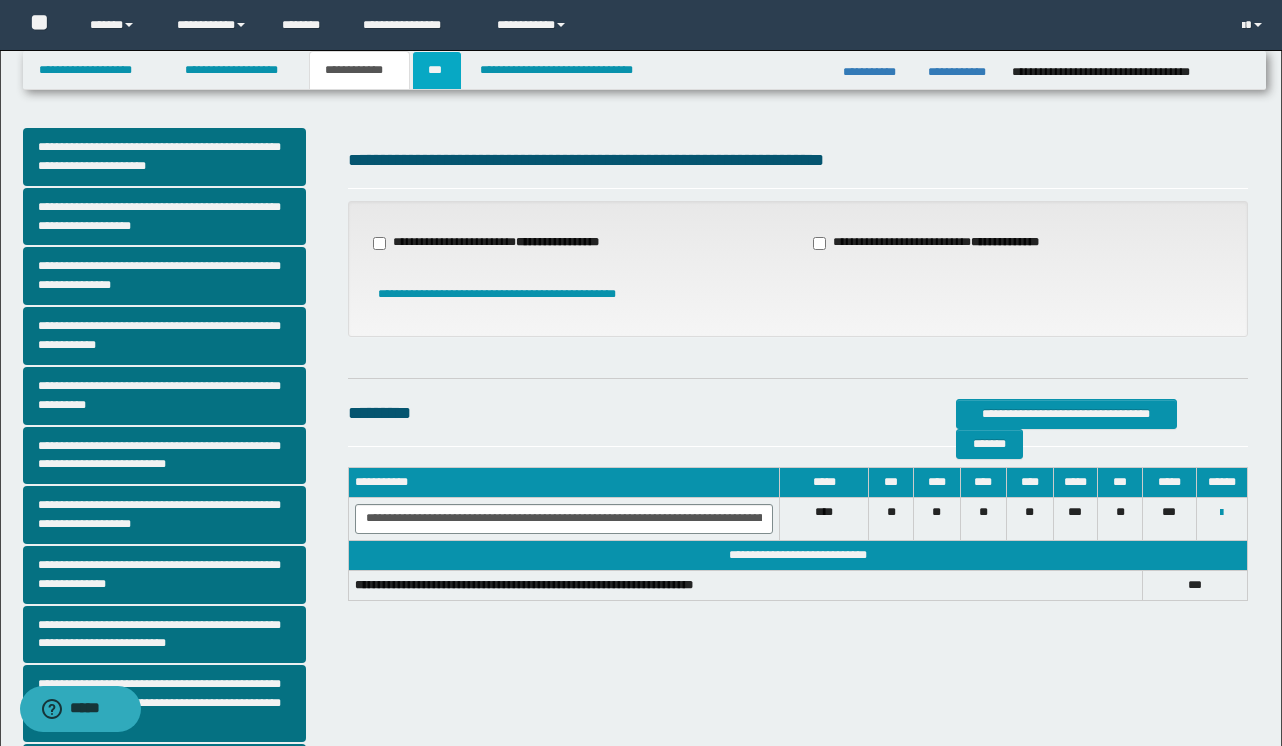click on "***" at bounding box center (437, 70) 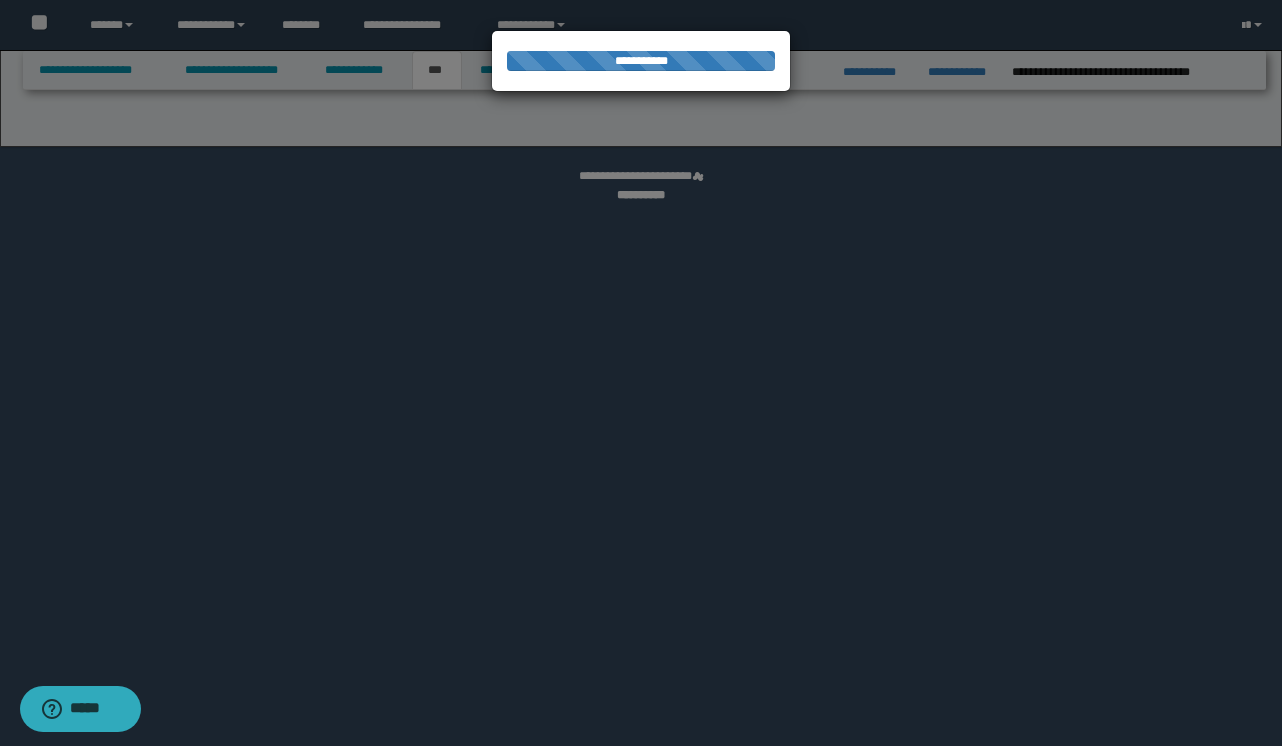 select on "***" 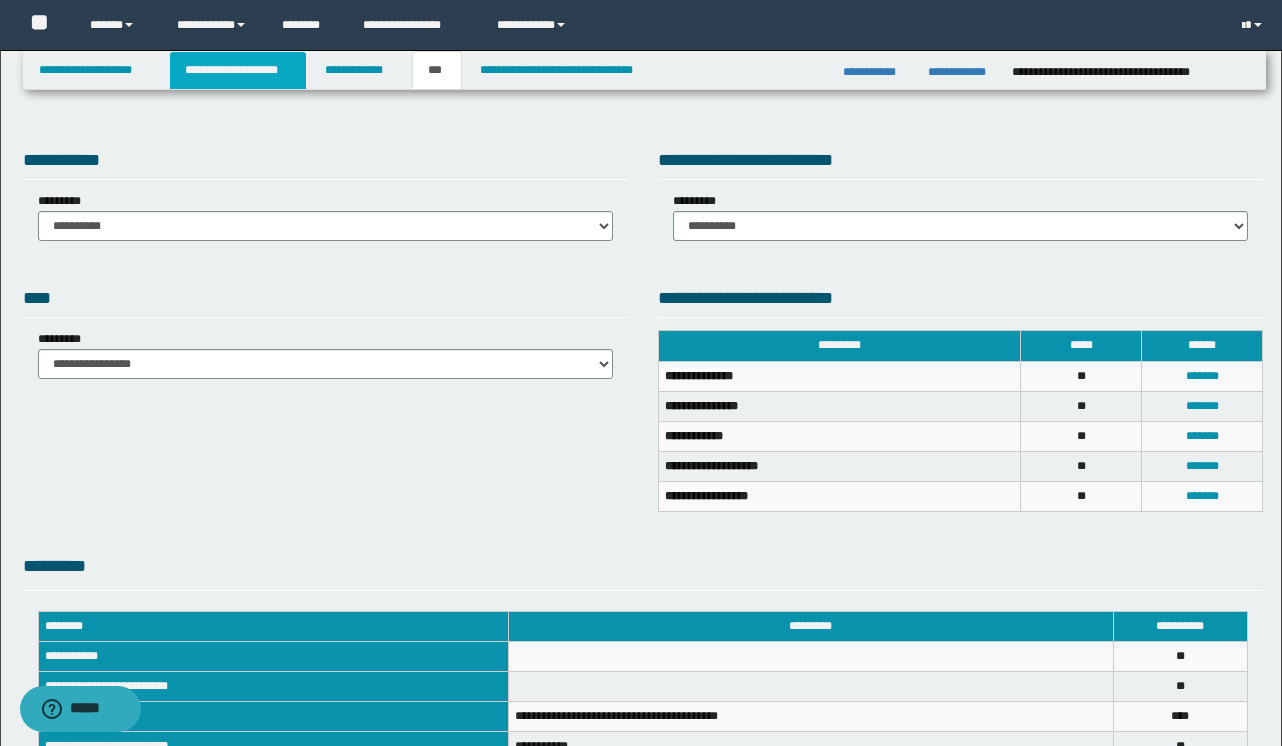 click on "**********" at bounding box center [238, 70] 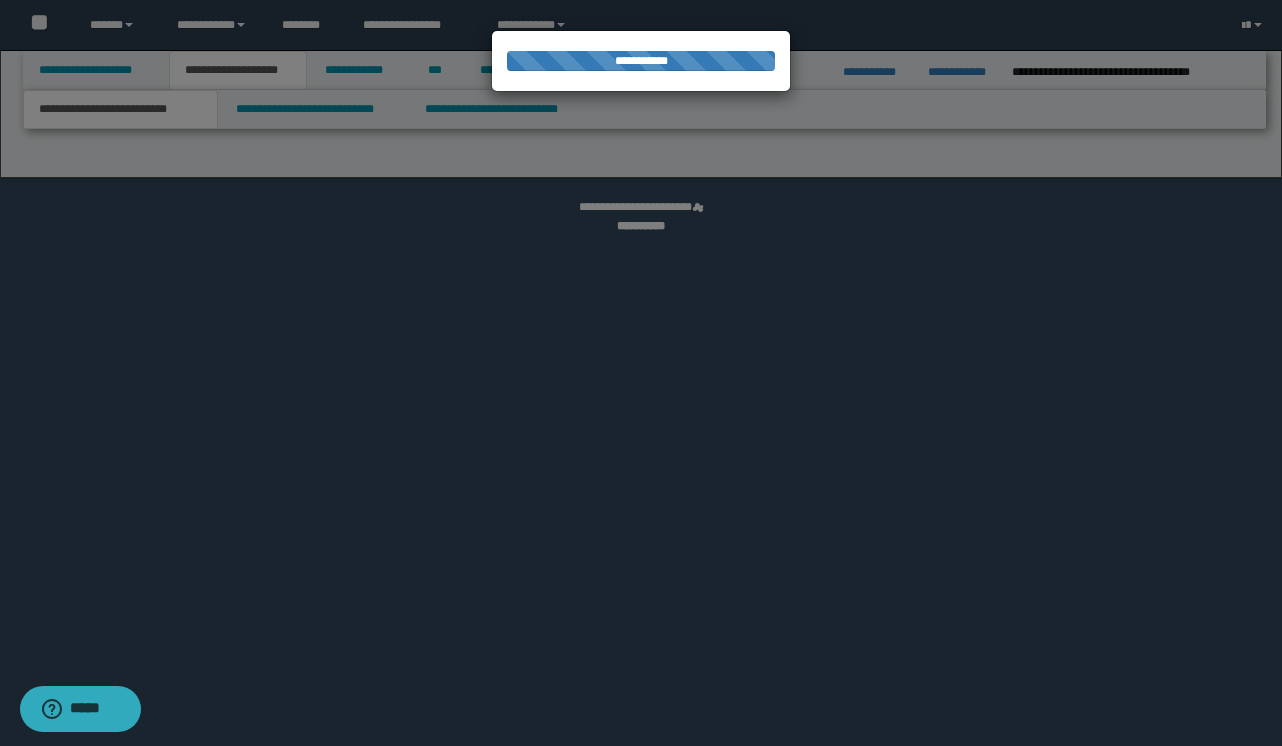 select on "*" 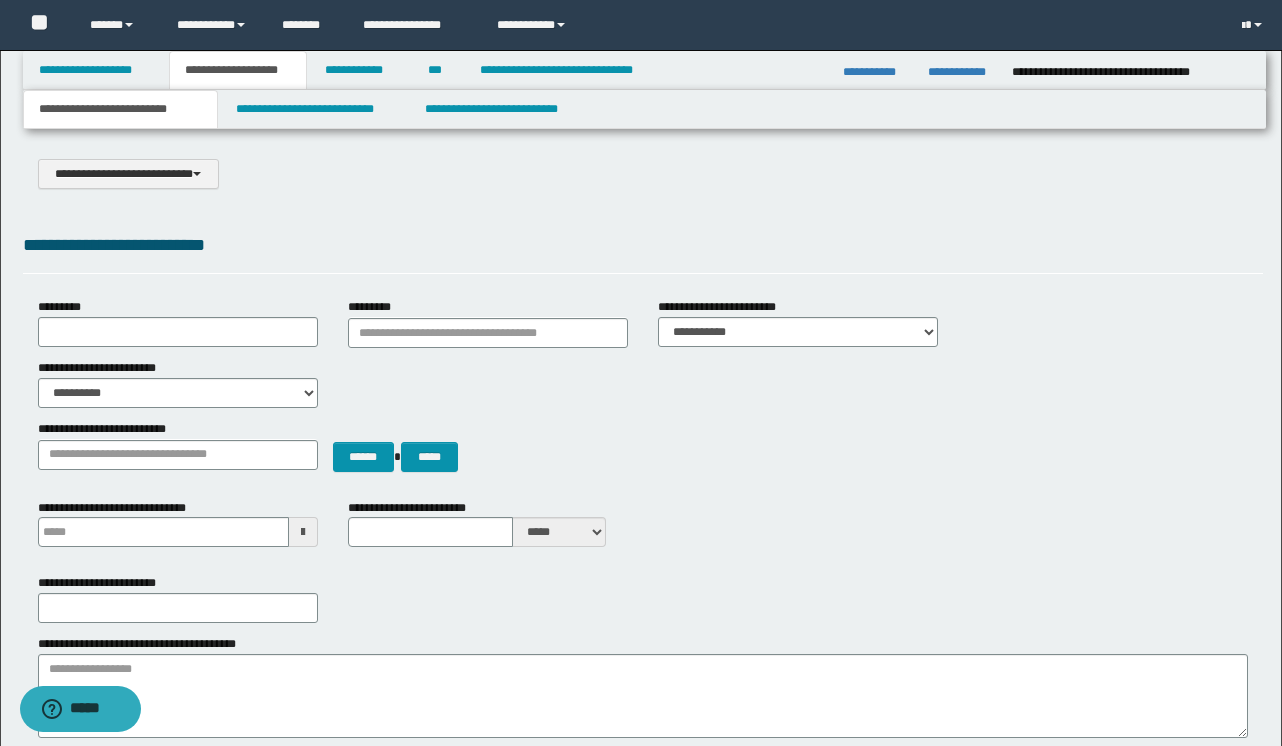 scroll, scrollTop: 0, scrollLeft: 0, axis: both 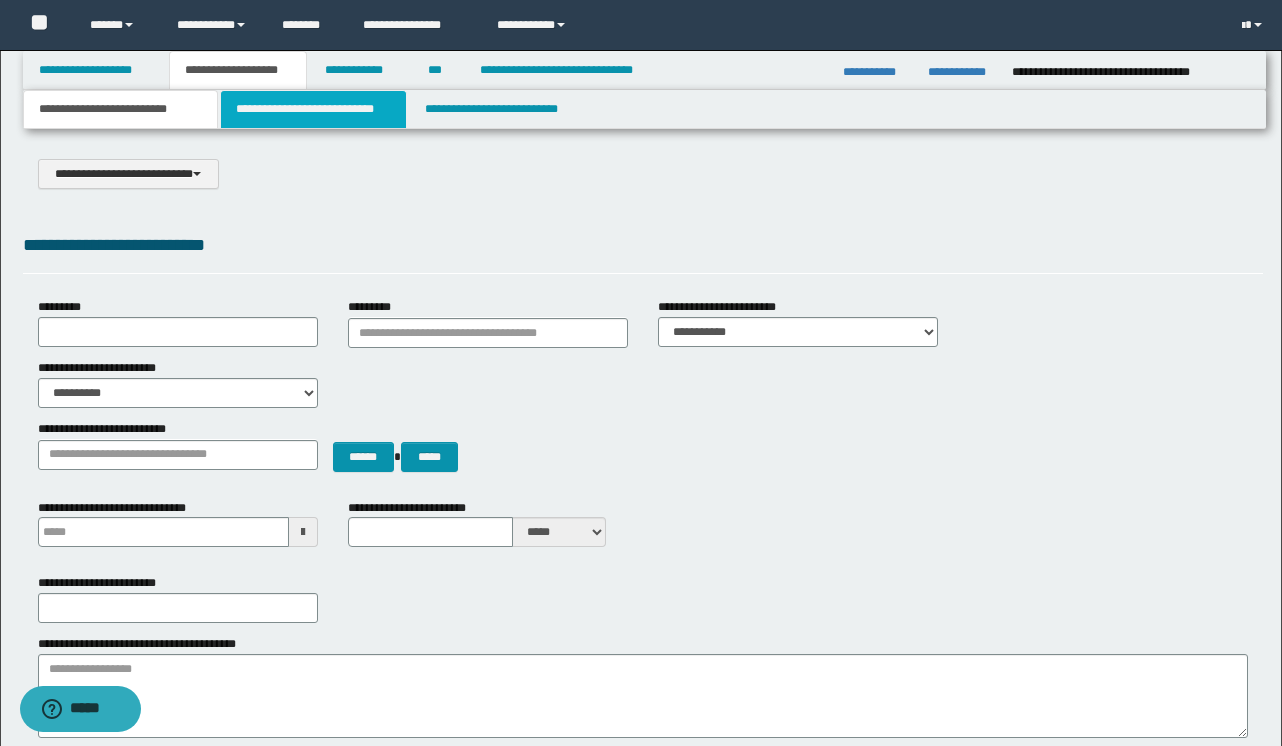 click on "**********" at bounding box center [314, 109] 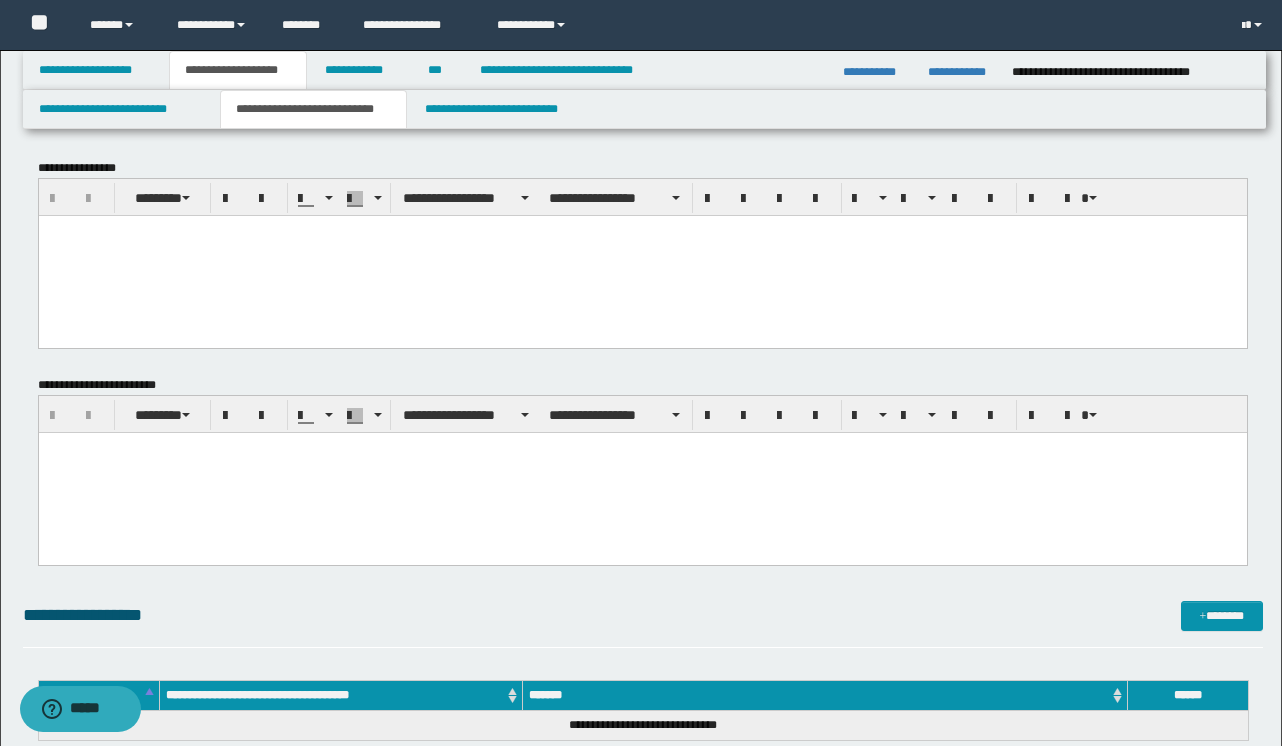 scroll, scrollTop: 0, scrollLeft: 0, axis: both 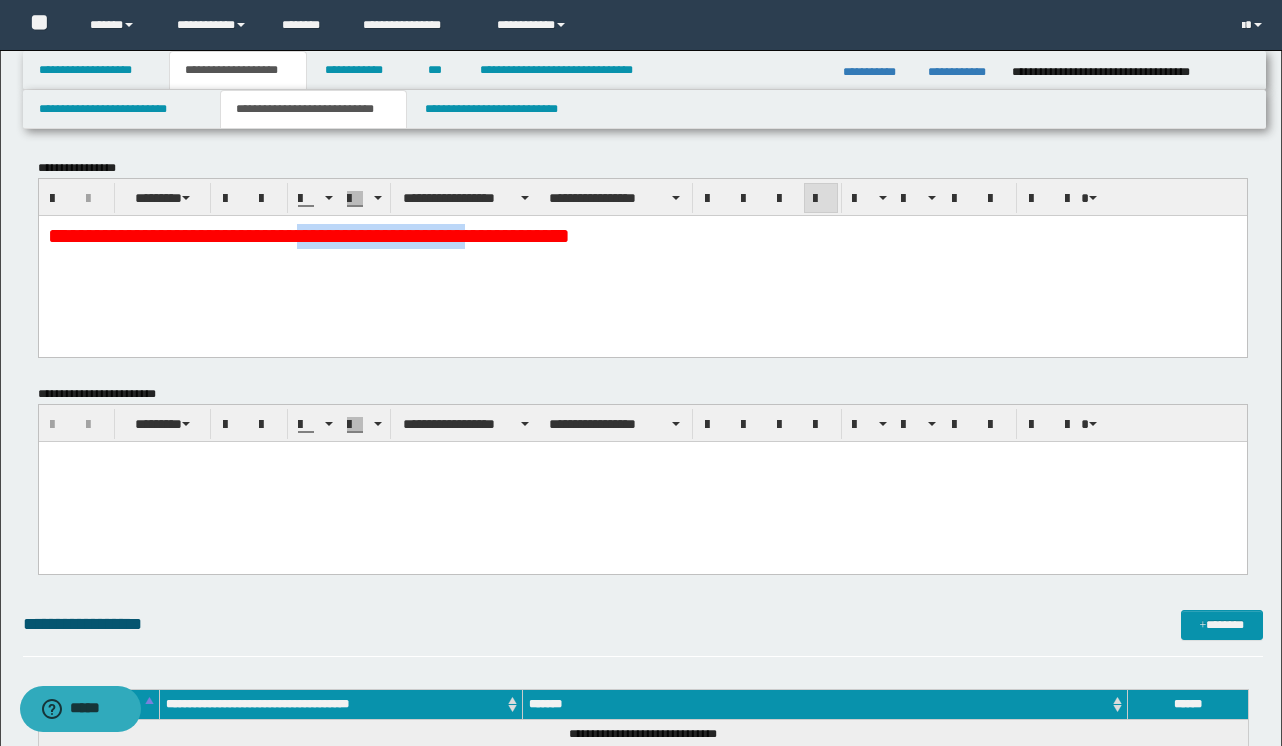 drag, startPoint x: 326, startPoint y: 239, endPoint x: 516, endPoint y: 242, distance: 190.02368 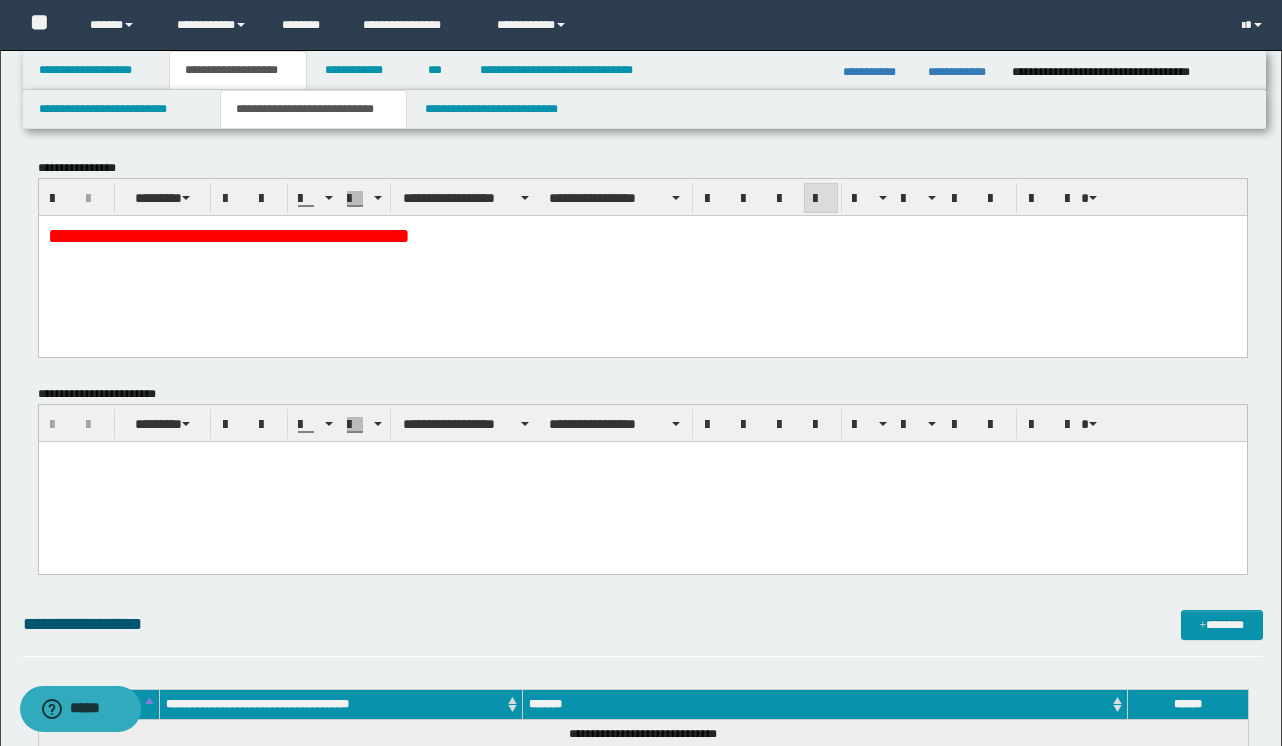 click on "**********" at bounding box center (642, 235) 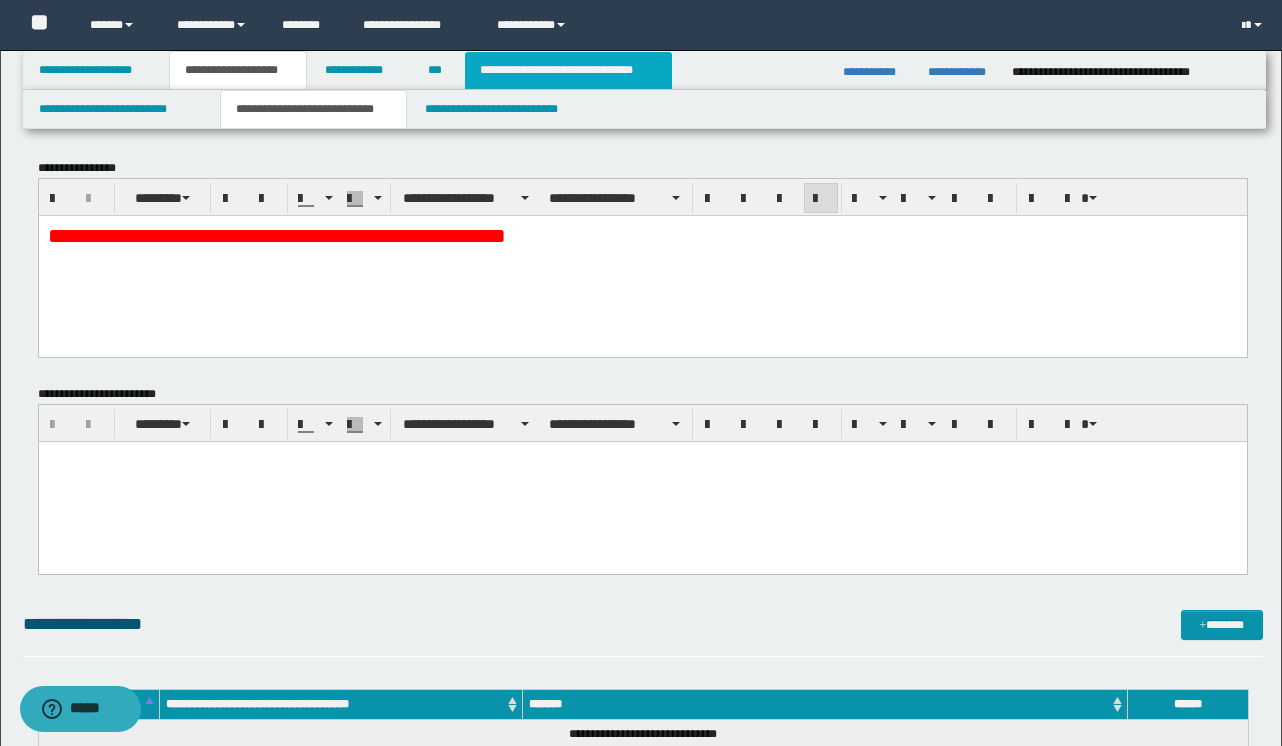 click on "**********" at bounding box center (568, 70) 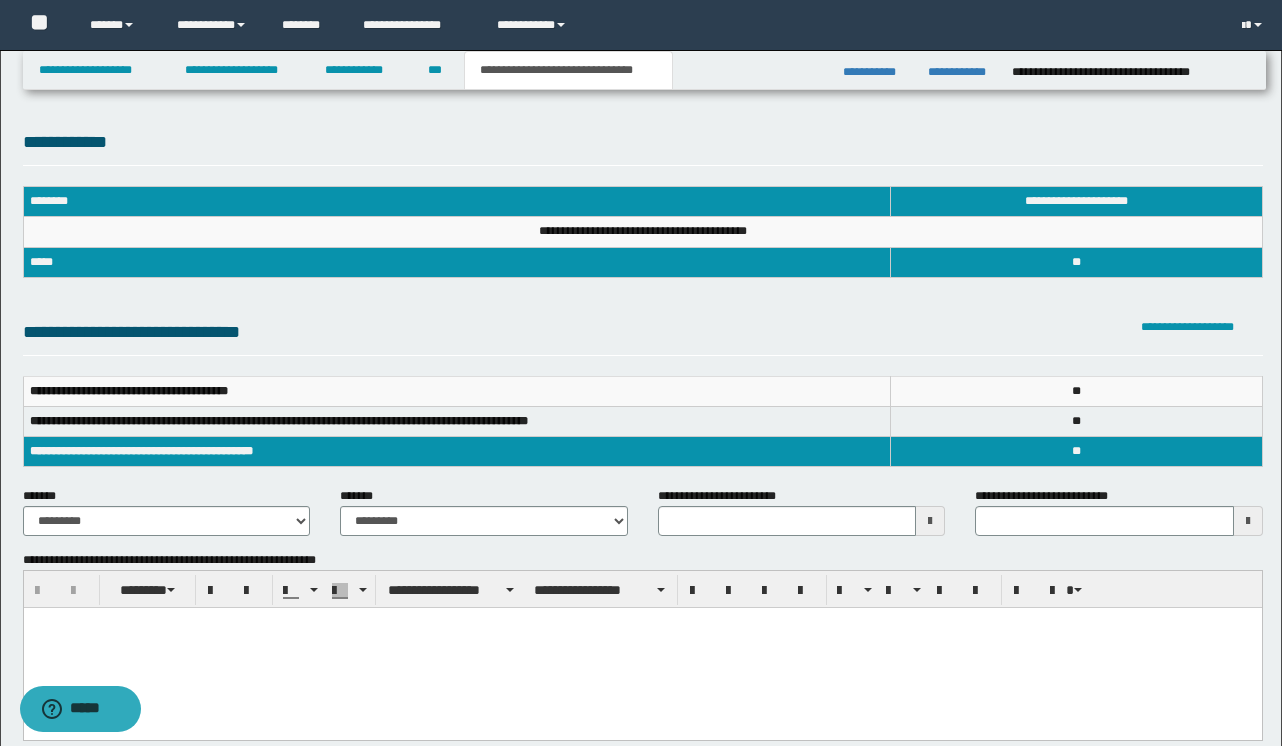 scroll, scrollTop: 0, scrollLeft: 0, axis: both 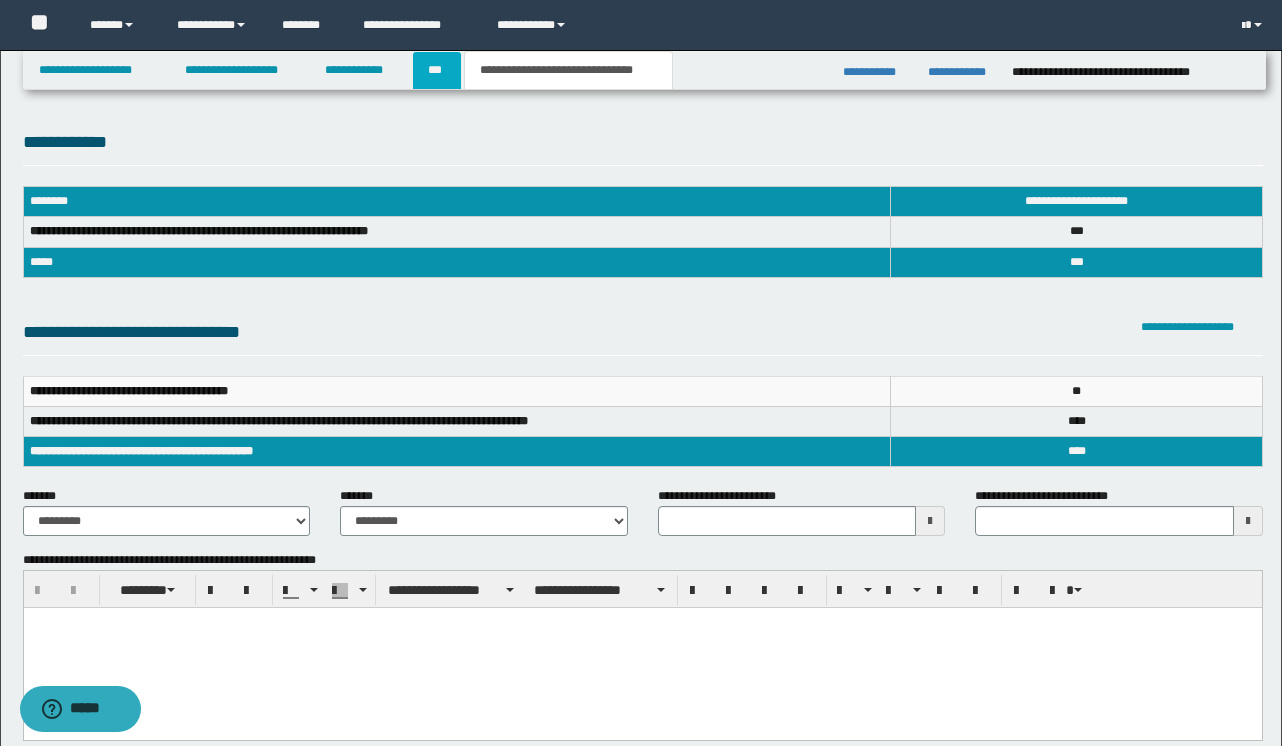 click on "***" at bounding box center (437, 70) 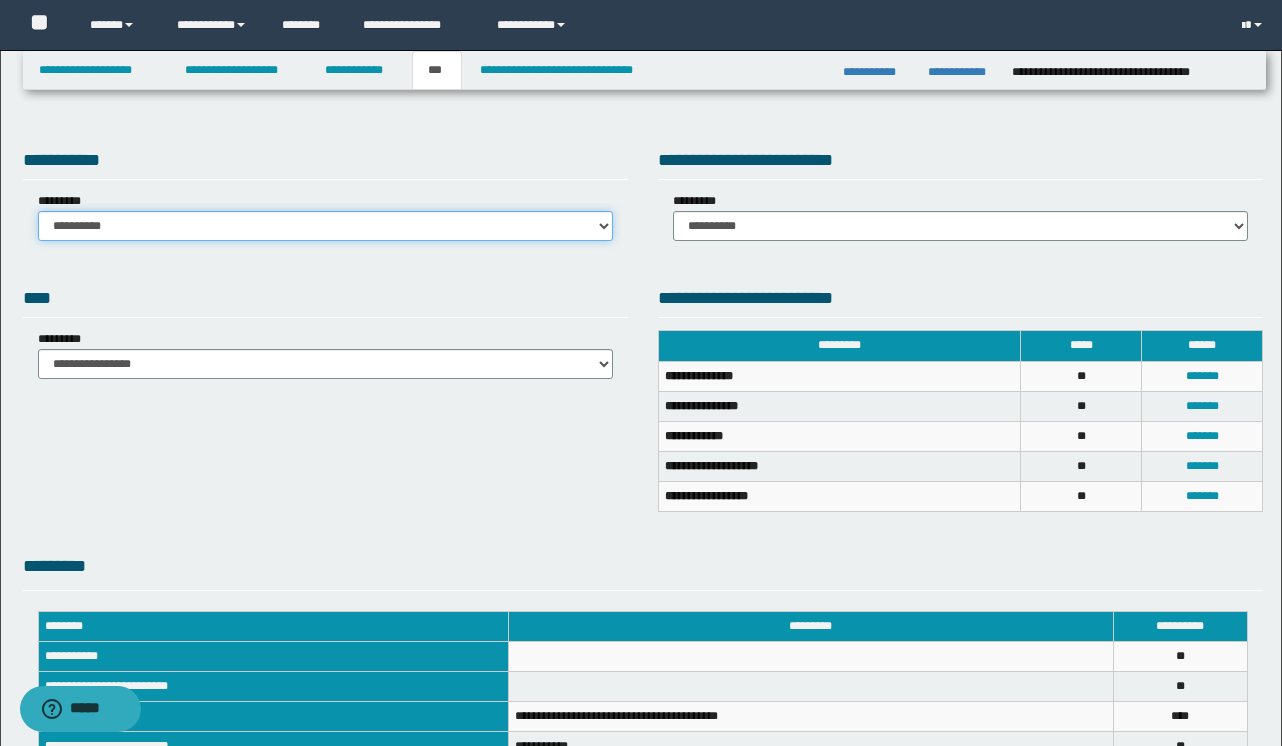 click on "**********" at bounding box center [325, 226] 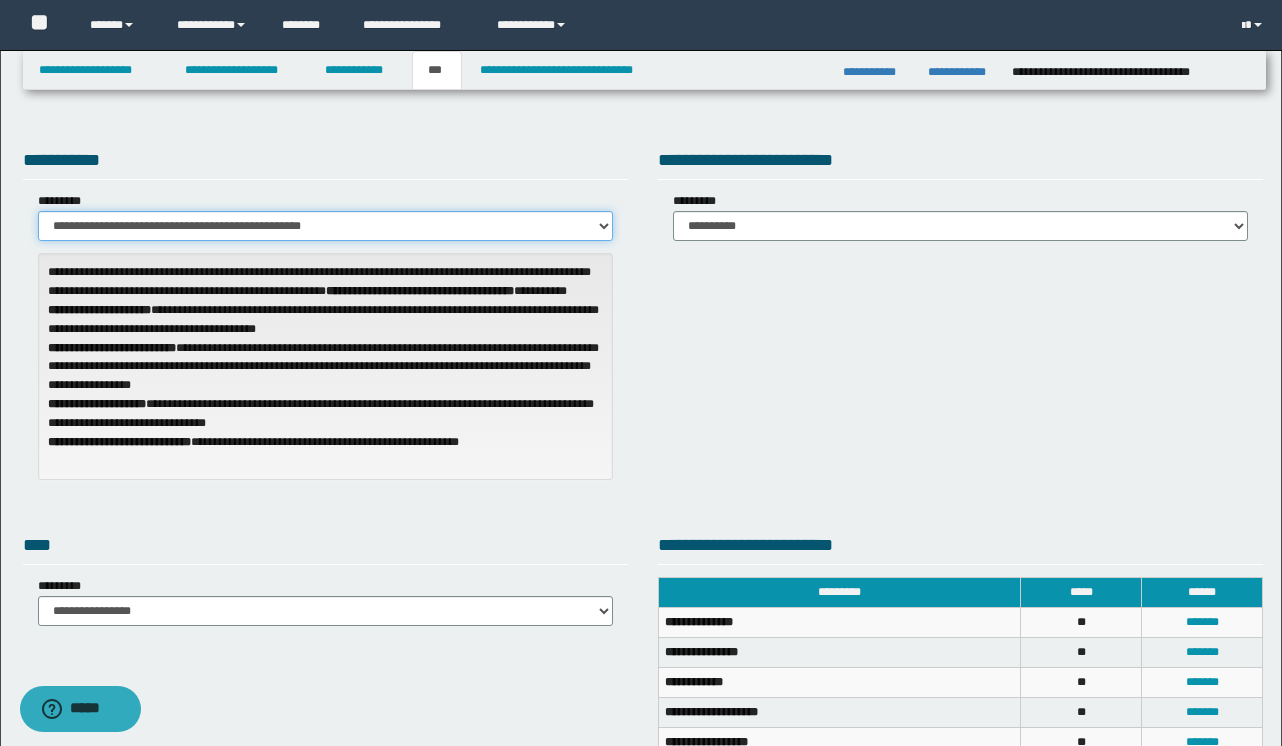 scroll, scrollTop: 1, scrollLeft: 0, axis: vertical 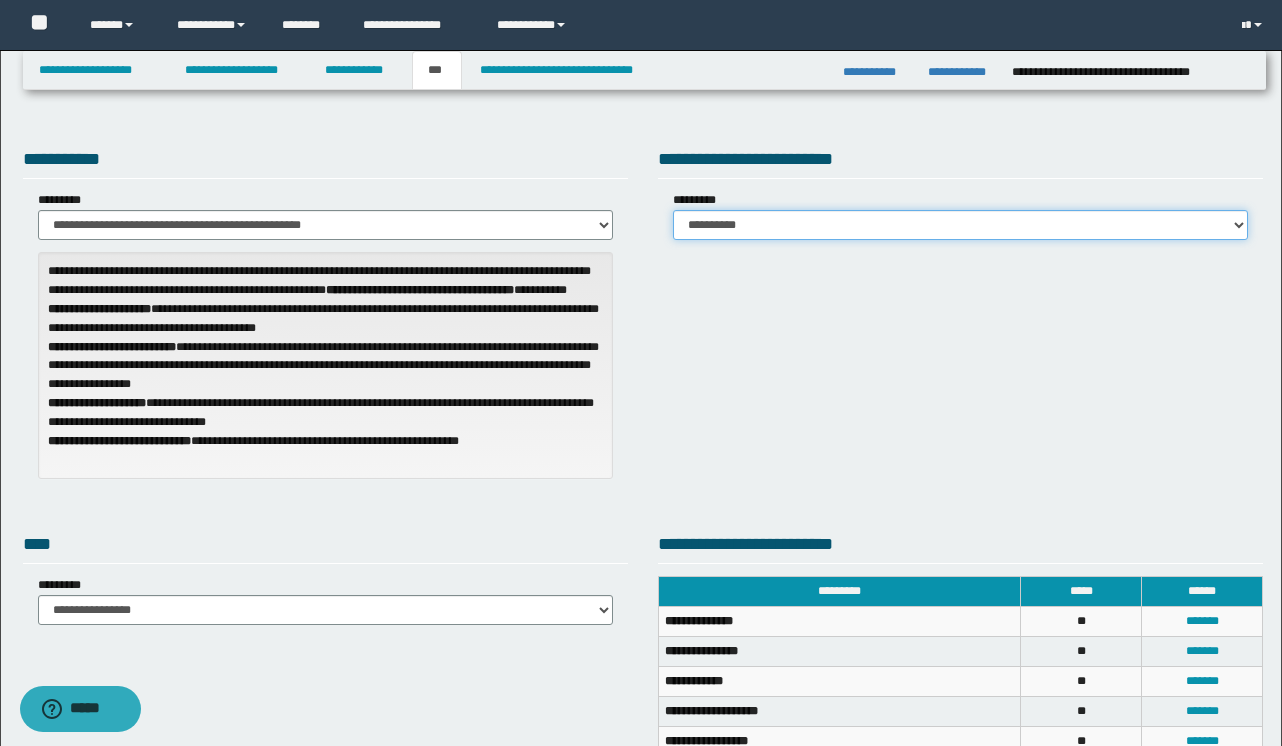 click on "**********" at bounding box center (960, 225) 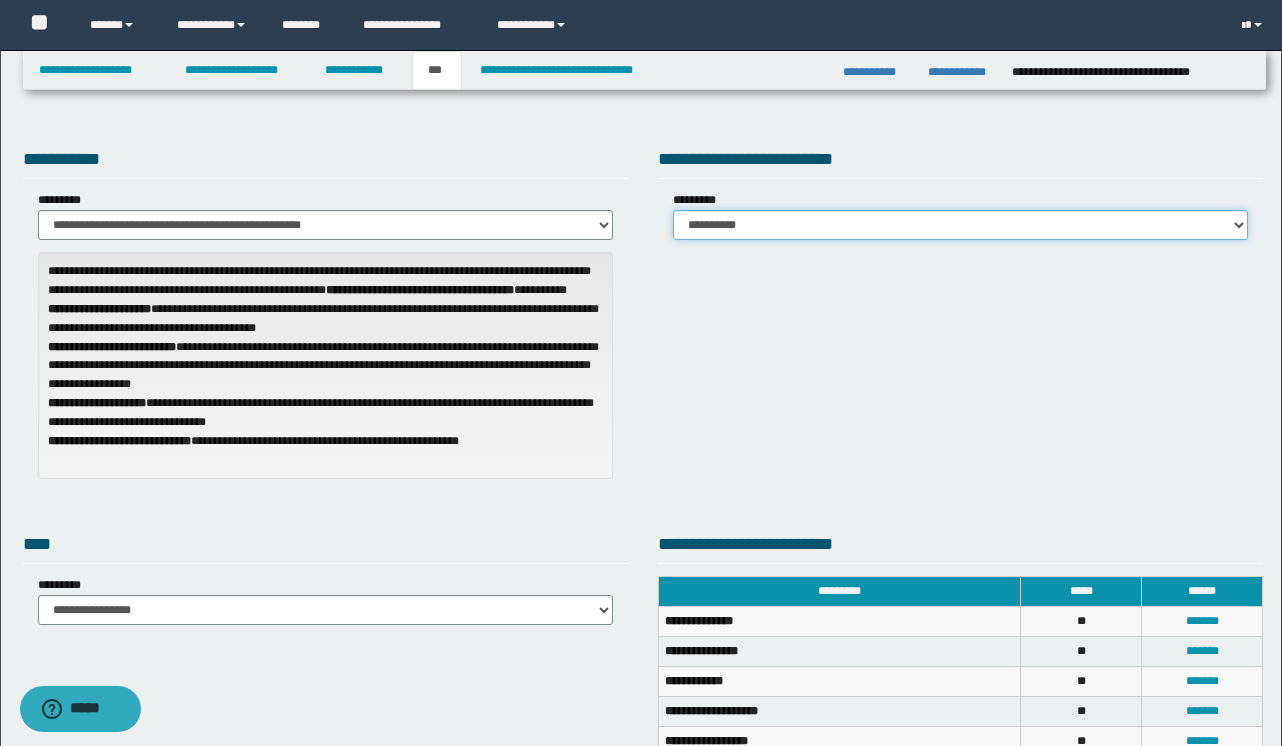select on "*" 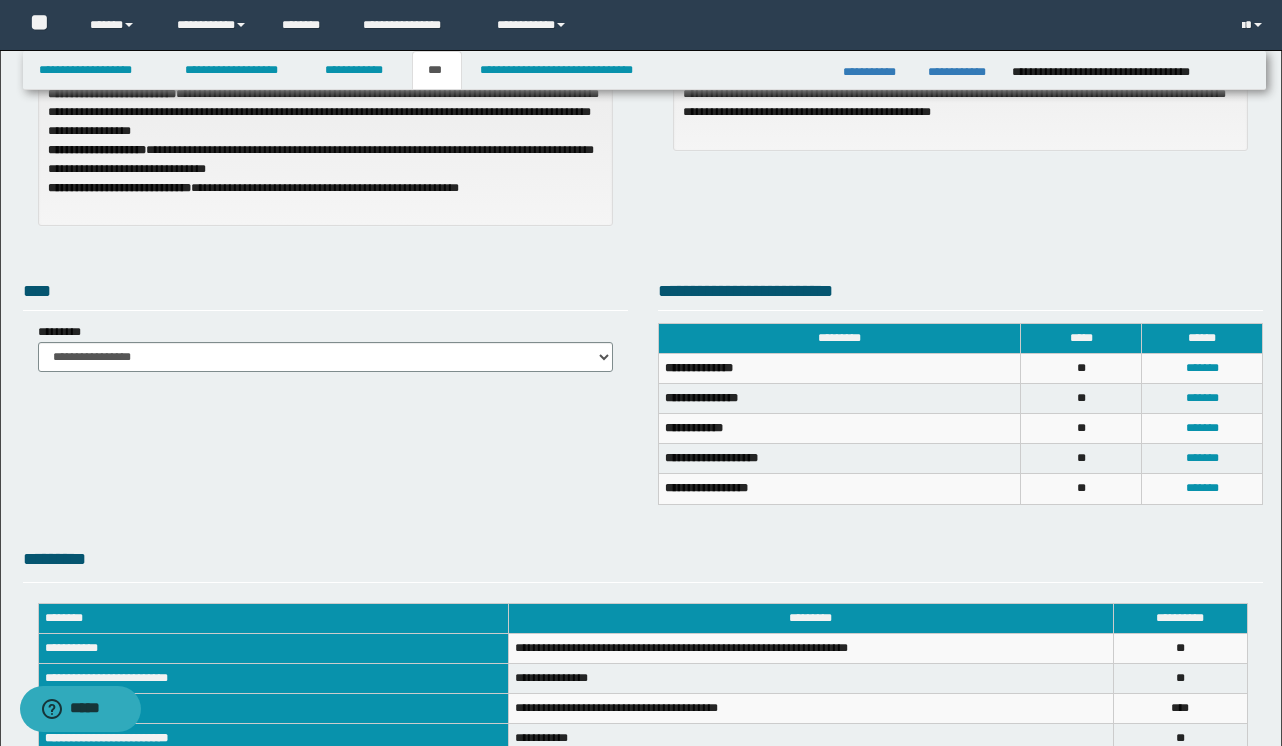 scroll, scrollTop: 258, scrollLeft: 0, axis: vertical 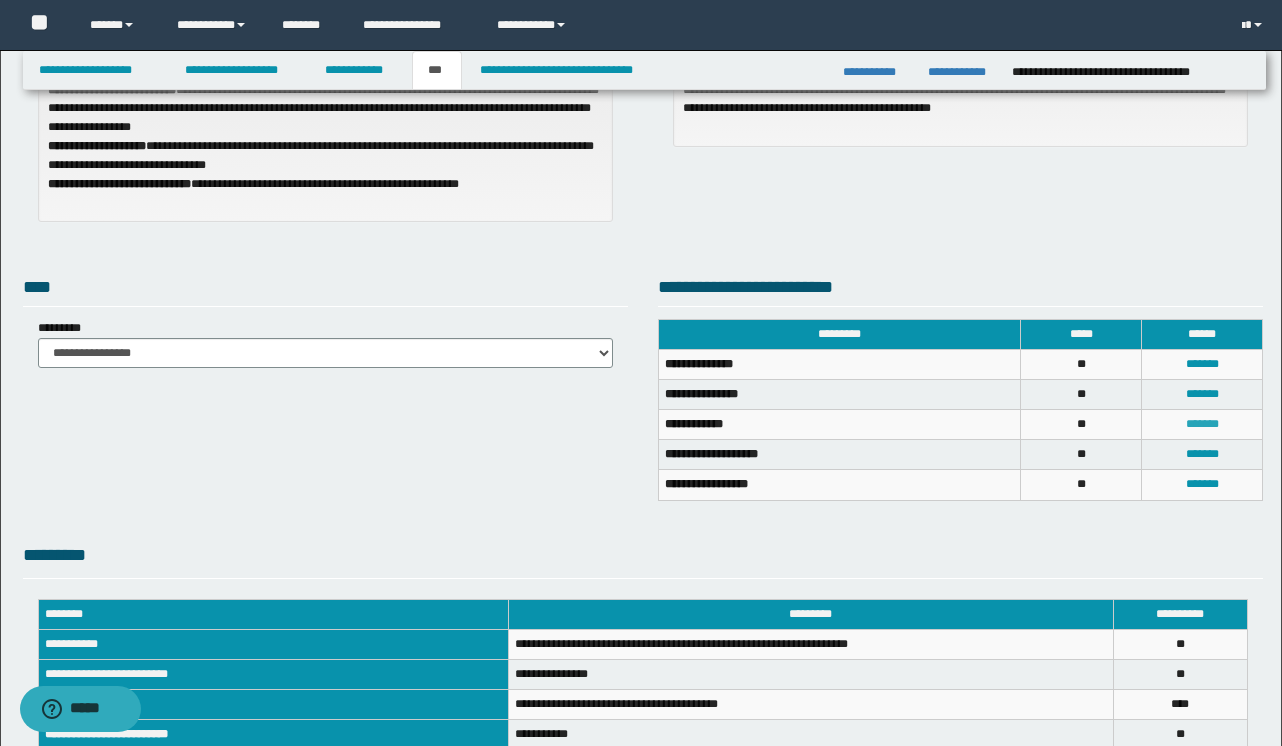 click on "*******" at bounding box center [1202, 424] 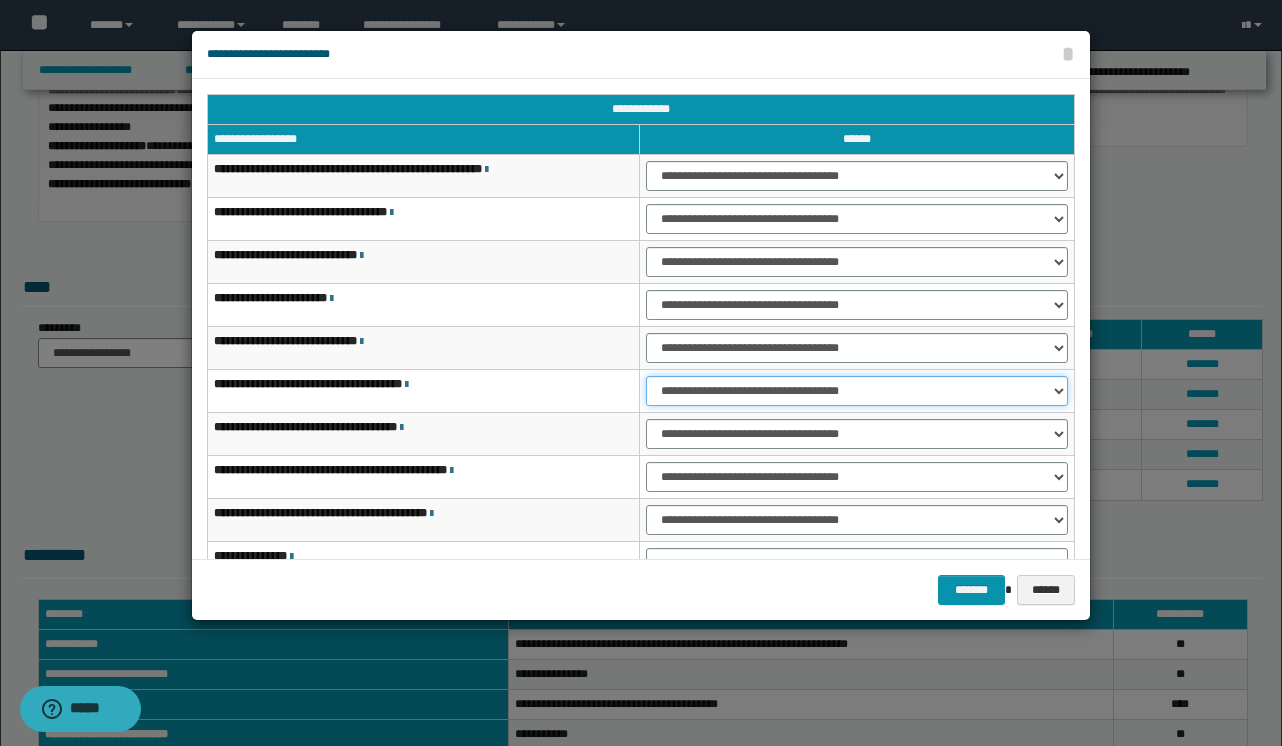 click on "**********" at bounding box center (857, 391) 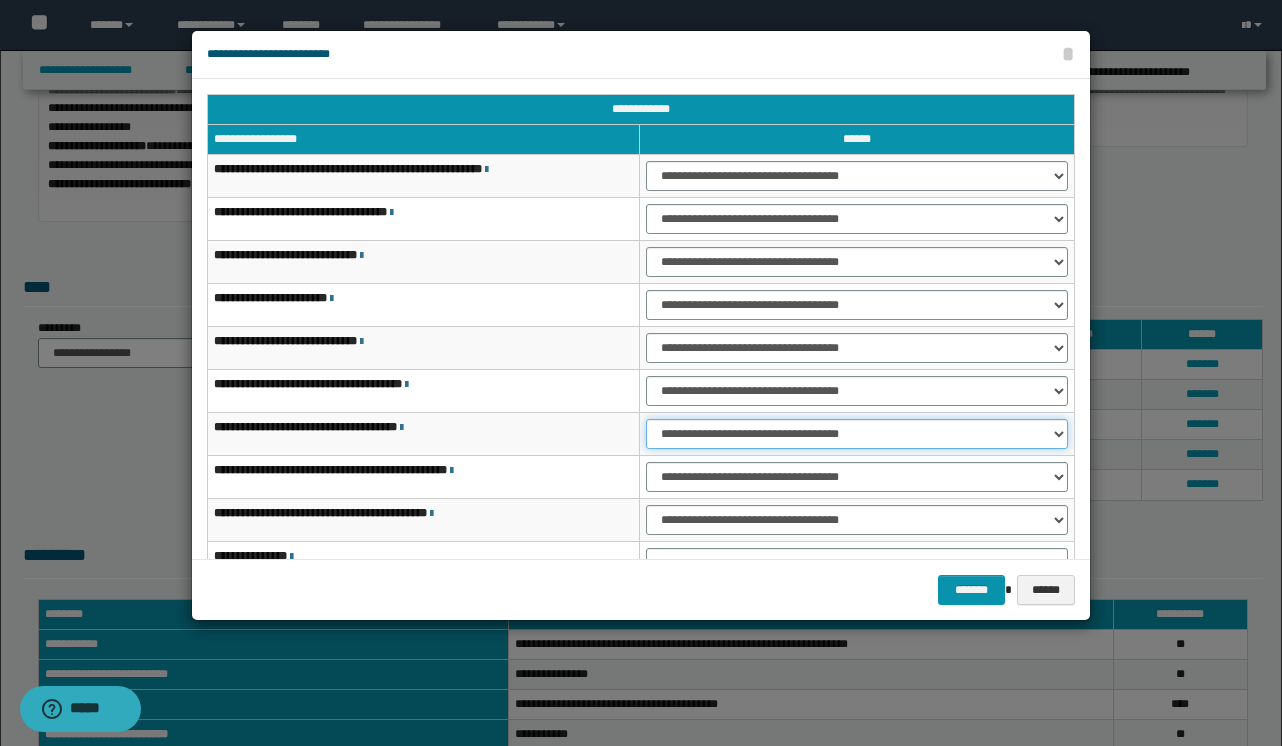 click on "**********" at bounding box center (857, 434) 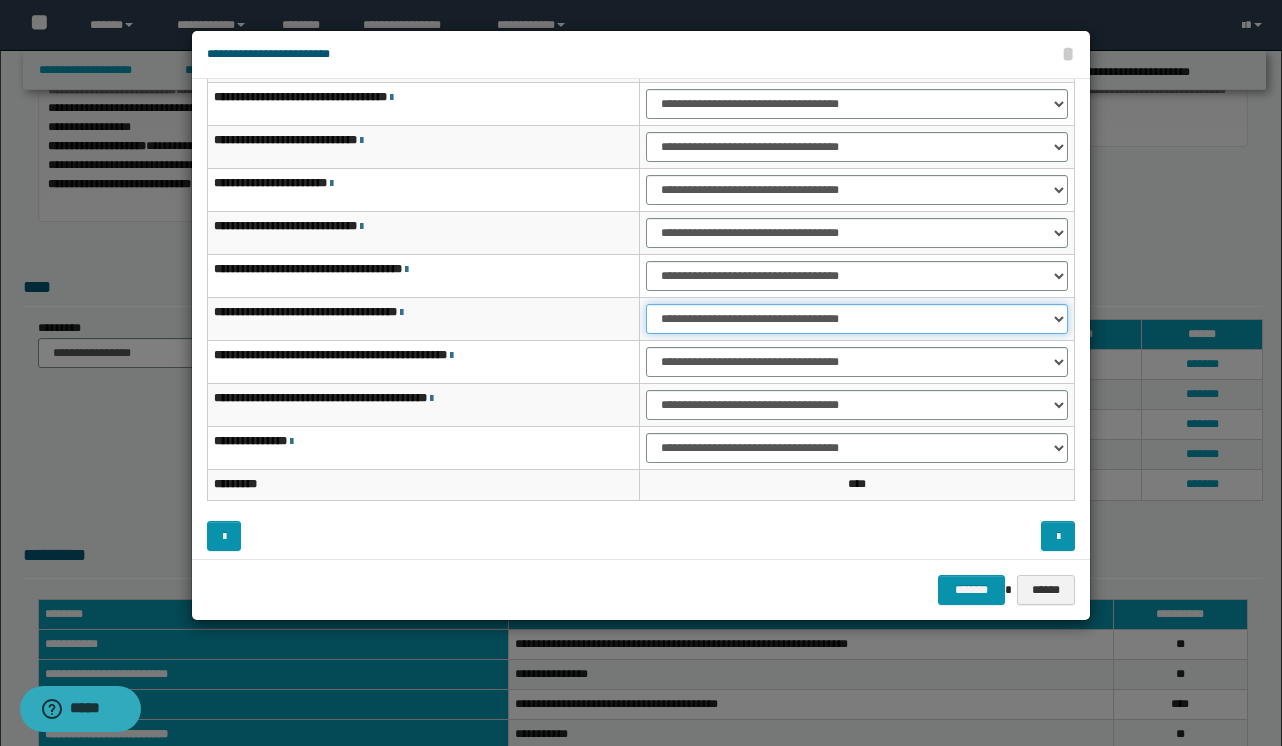 scroll, scrollTop: 121, scrollLeft: 0, axis: vertical 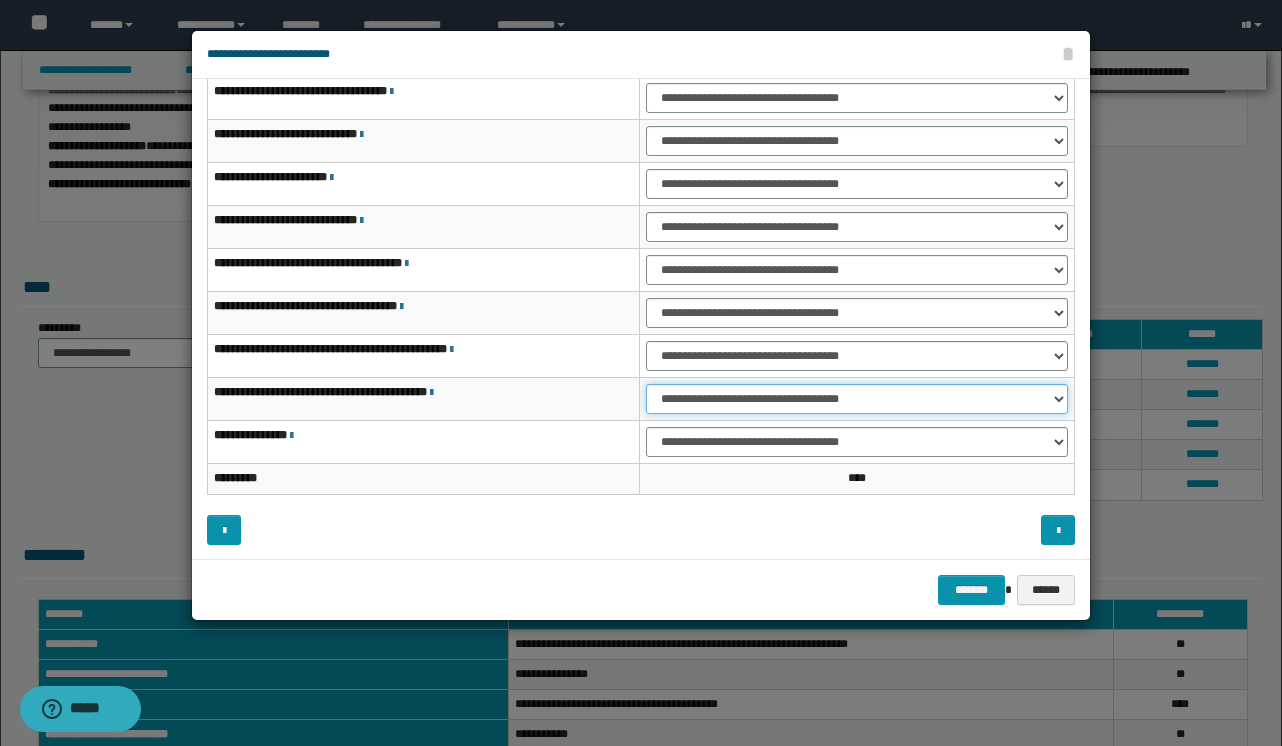 click on "**********" at bounding box center (857, 399) 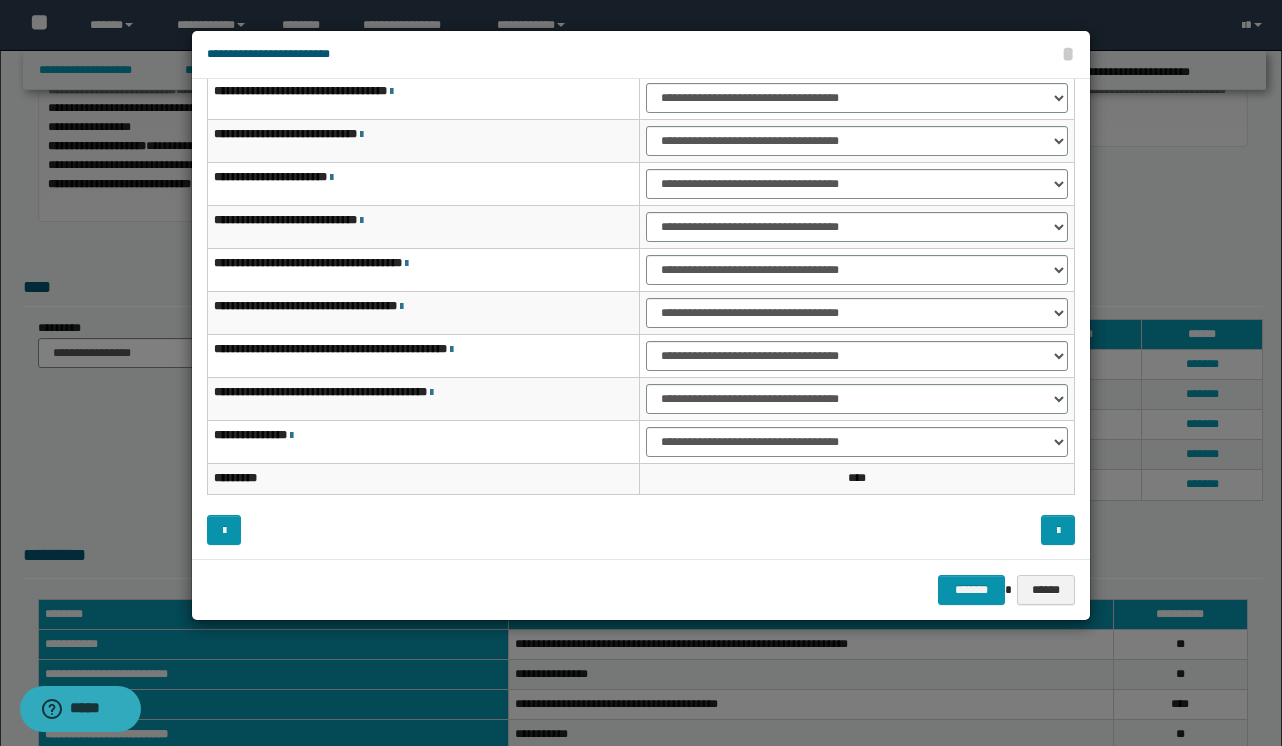 click on "*******
******" at bounding box center [641, 589] 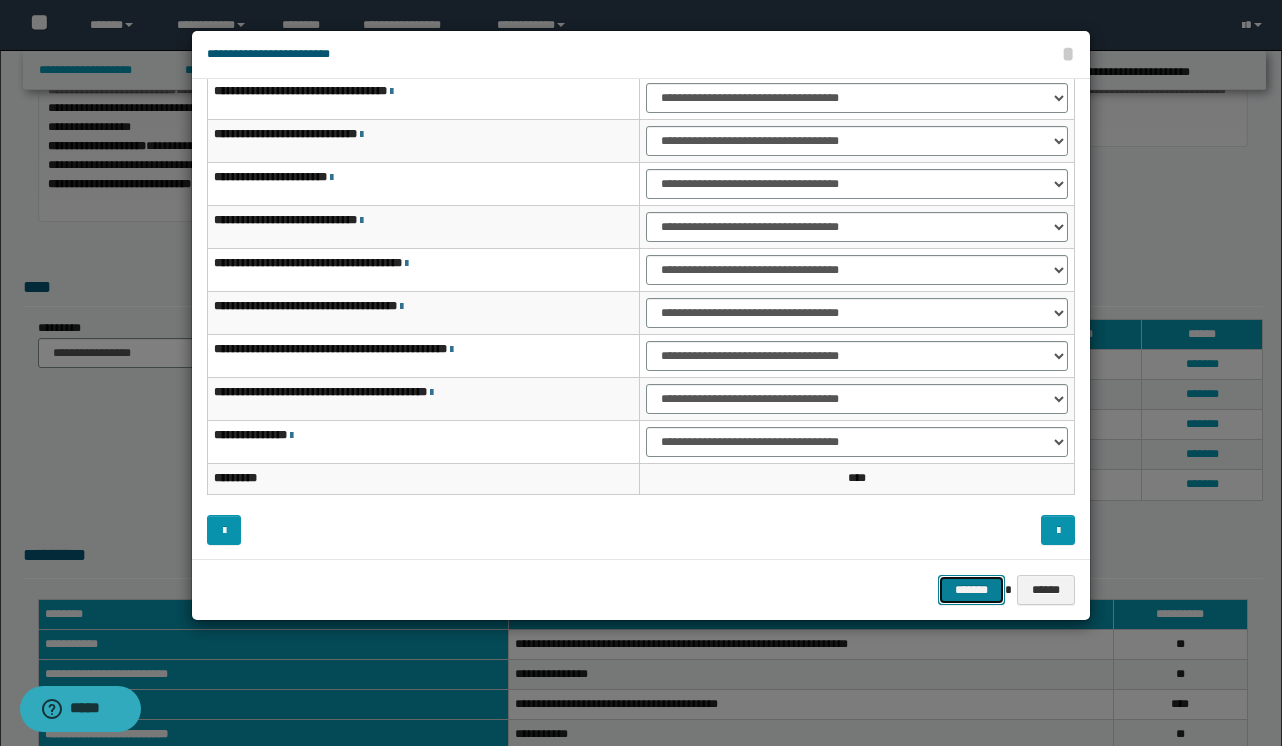 click on "*******" at bounding box center (972, 590) 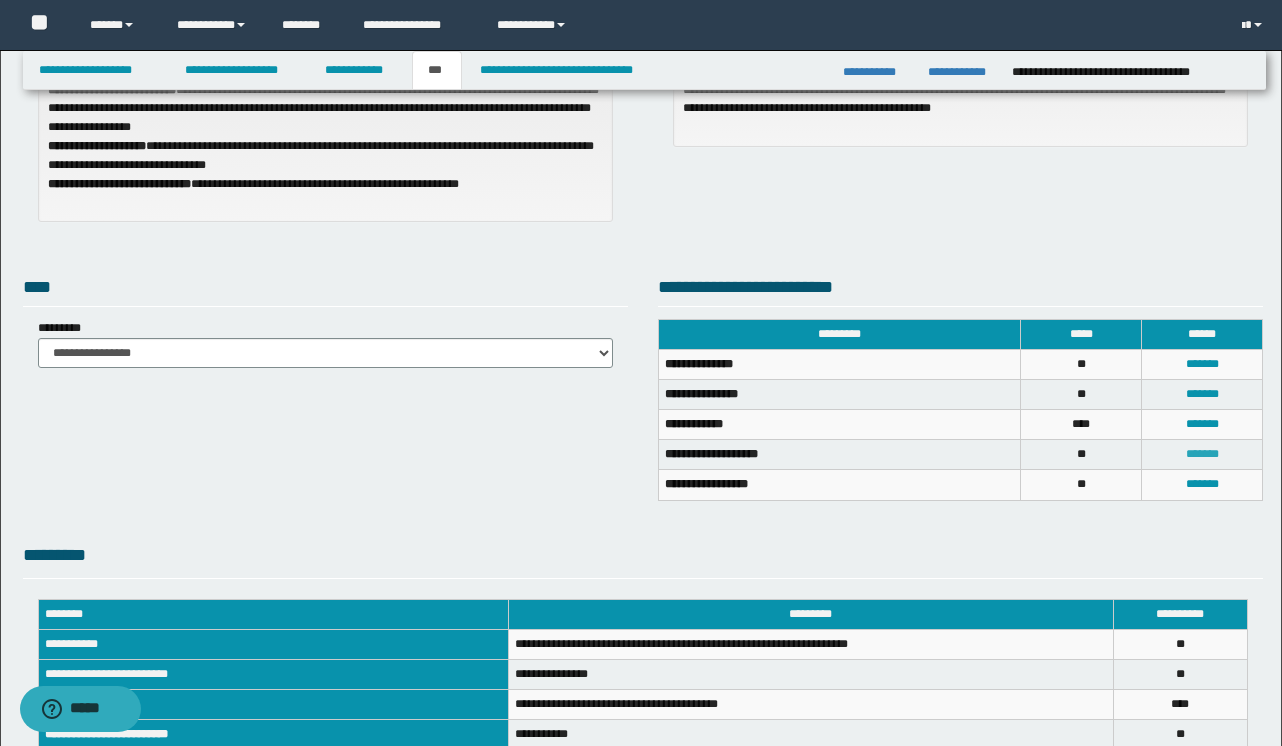 click on "*******" at bounding box center (1202, 454) 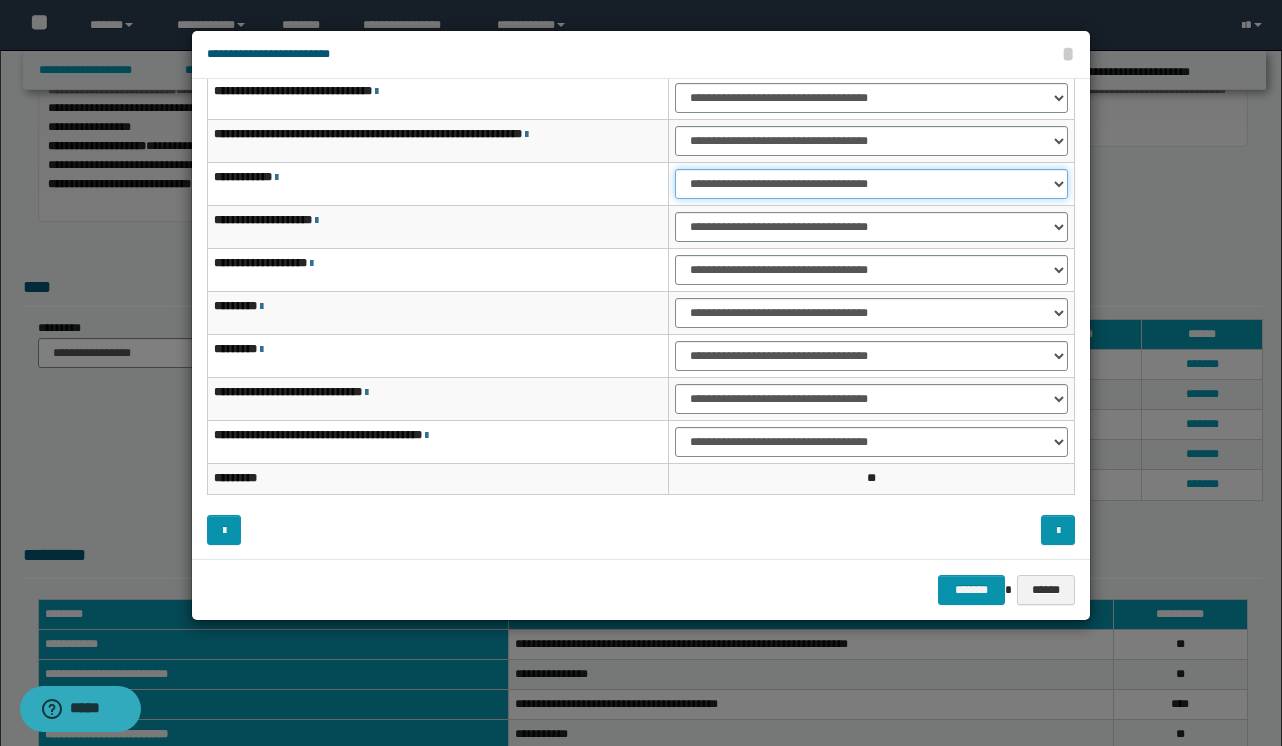 click on "**********" at bounding box center (871, 184) 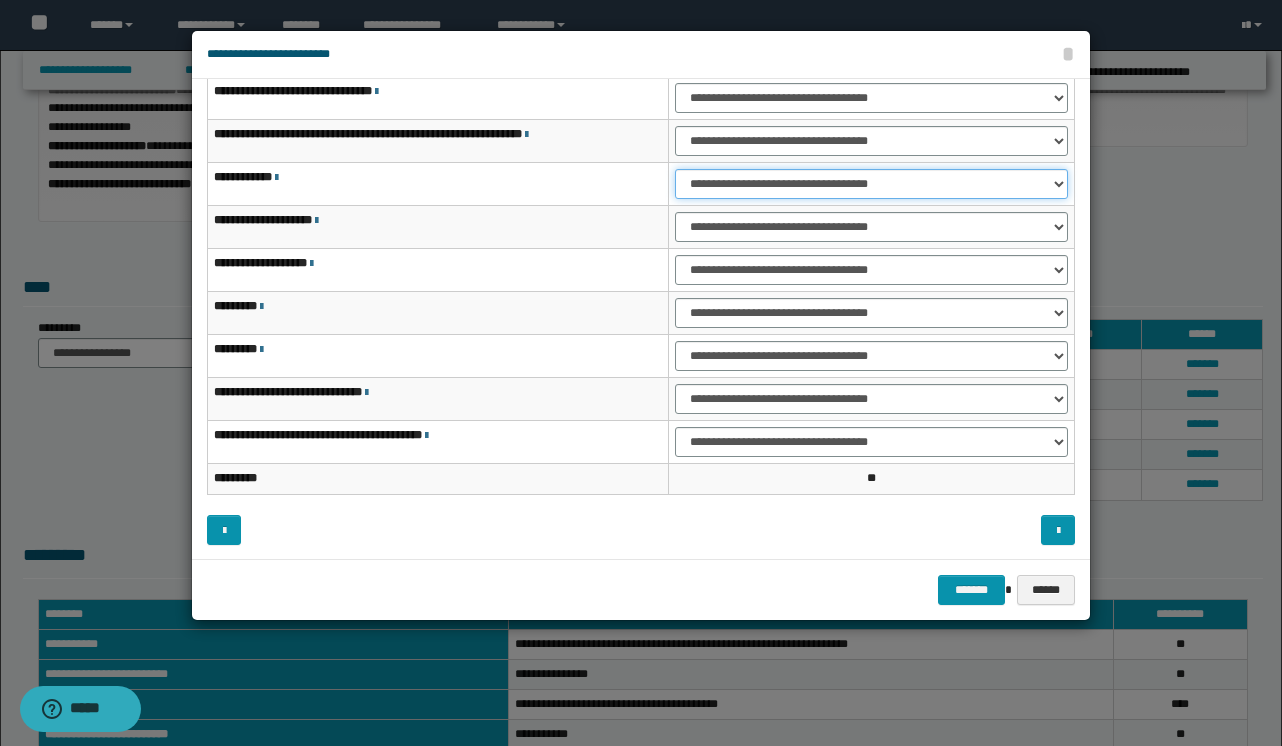 select on "***" 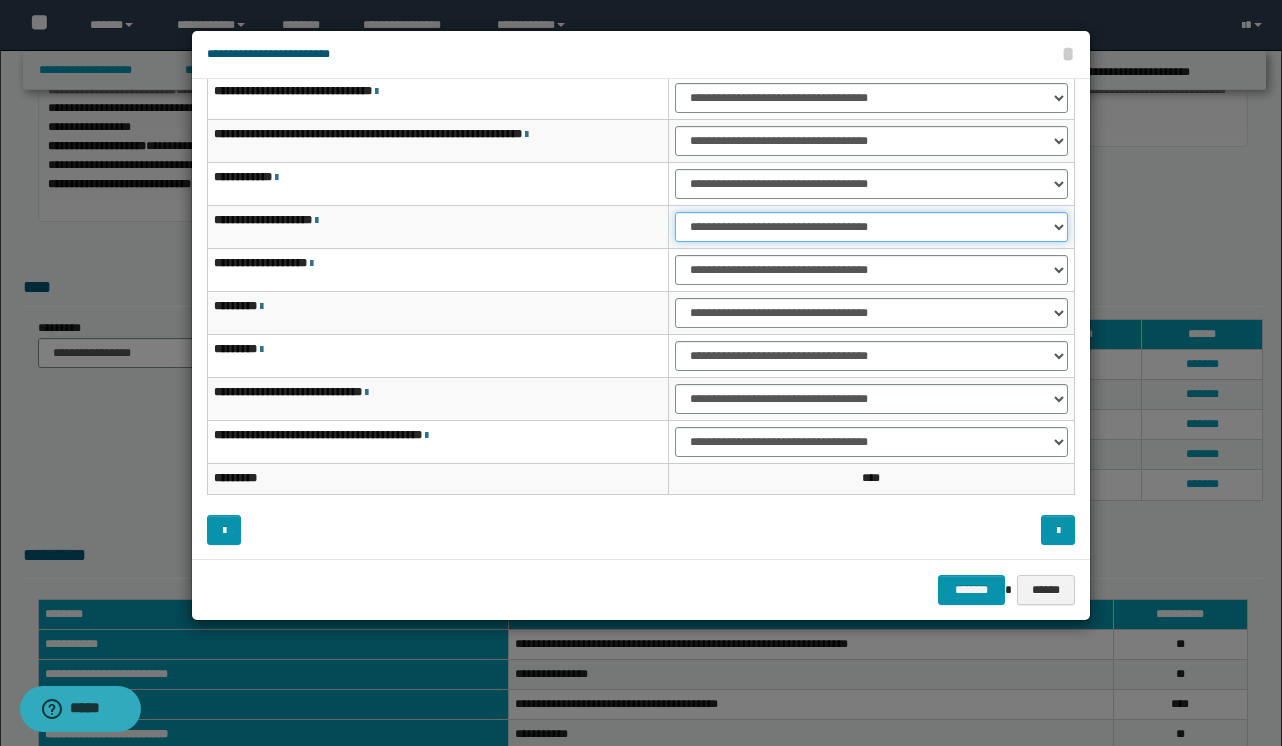 click on "**********" at bounding box center (871, 227) 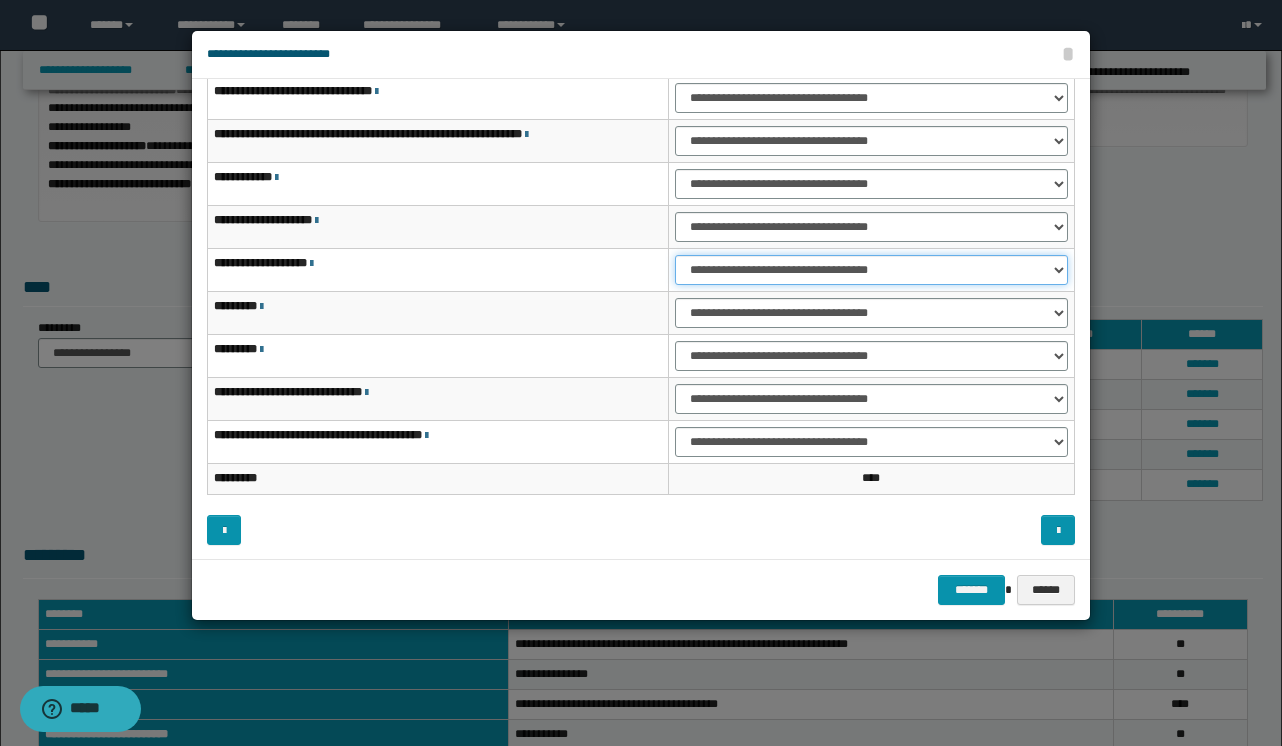 click on "**********" at bounding box center (871, 270) 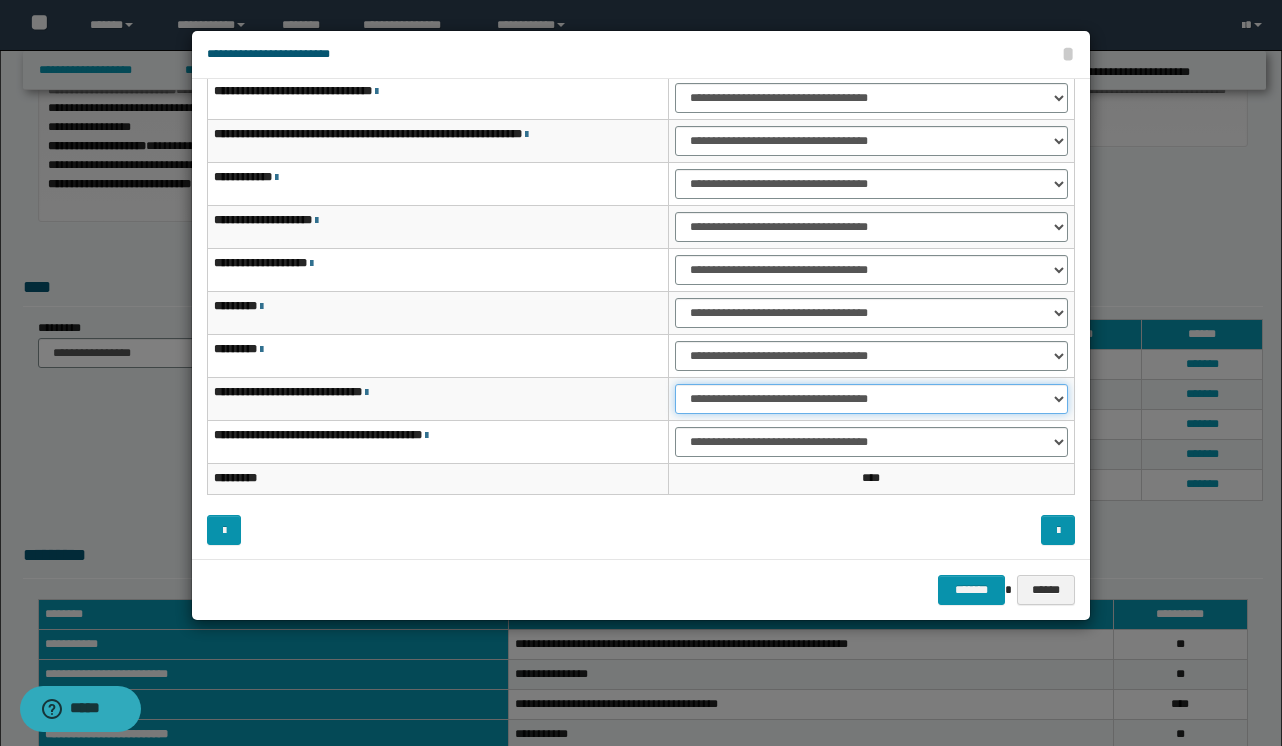 click on "**********" at bounding box center (871, 399) 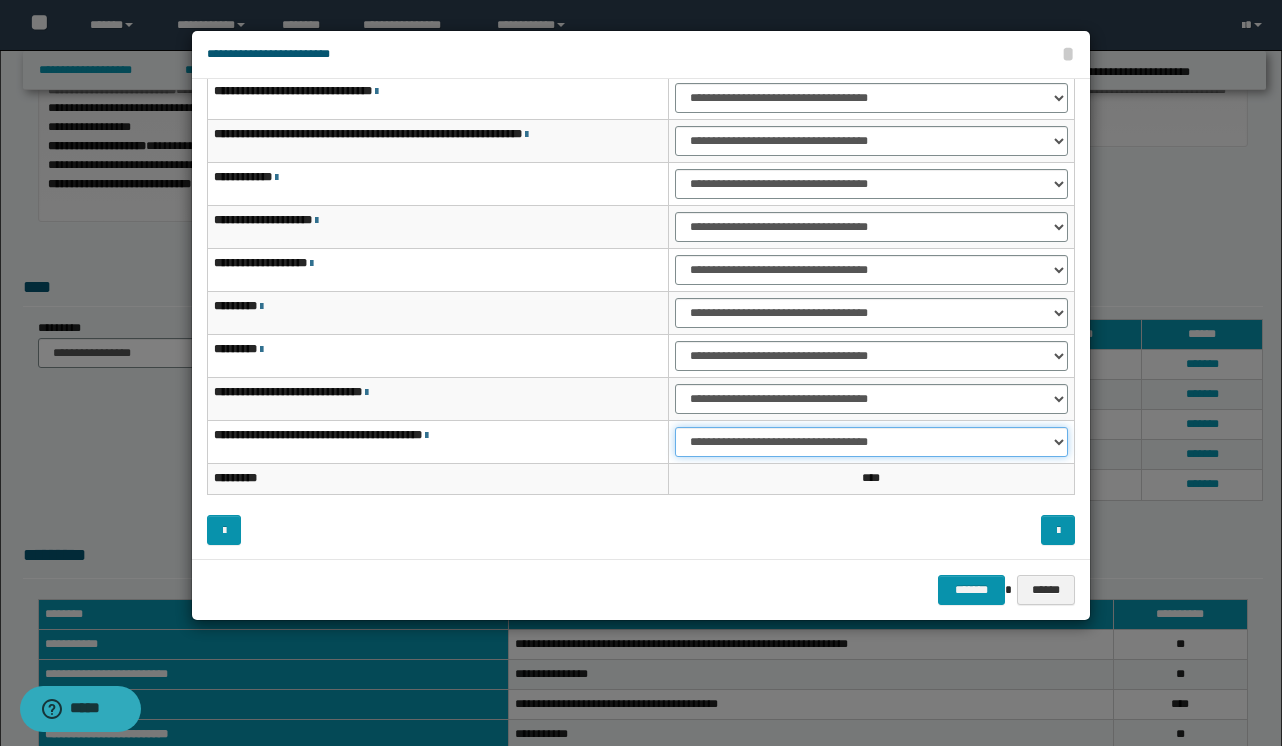 click on "**********" at bounding box center [871, 442] 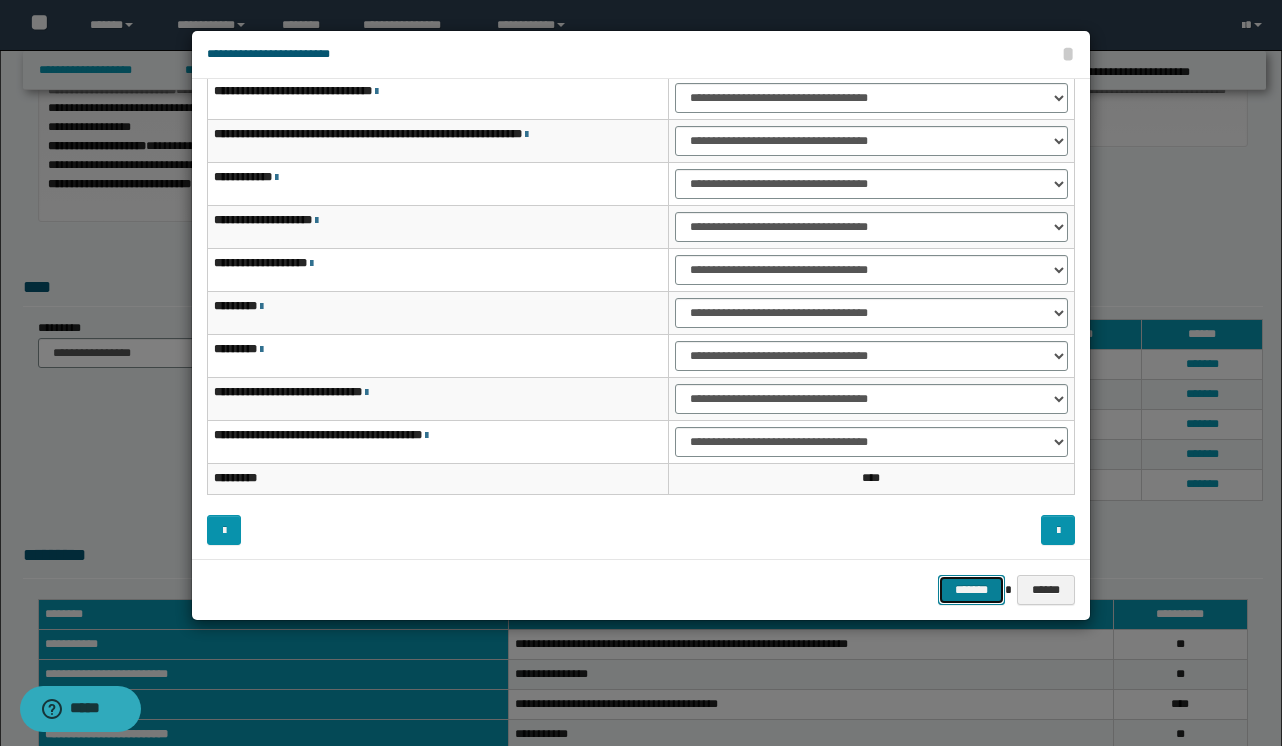 click on "*******" at bounding box center [972, 590] 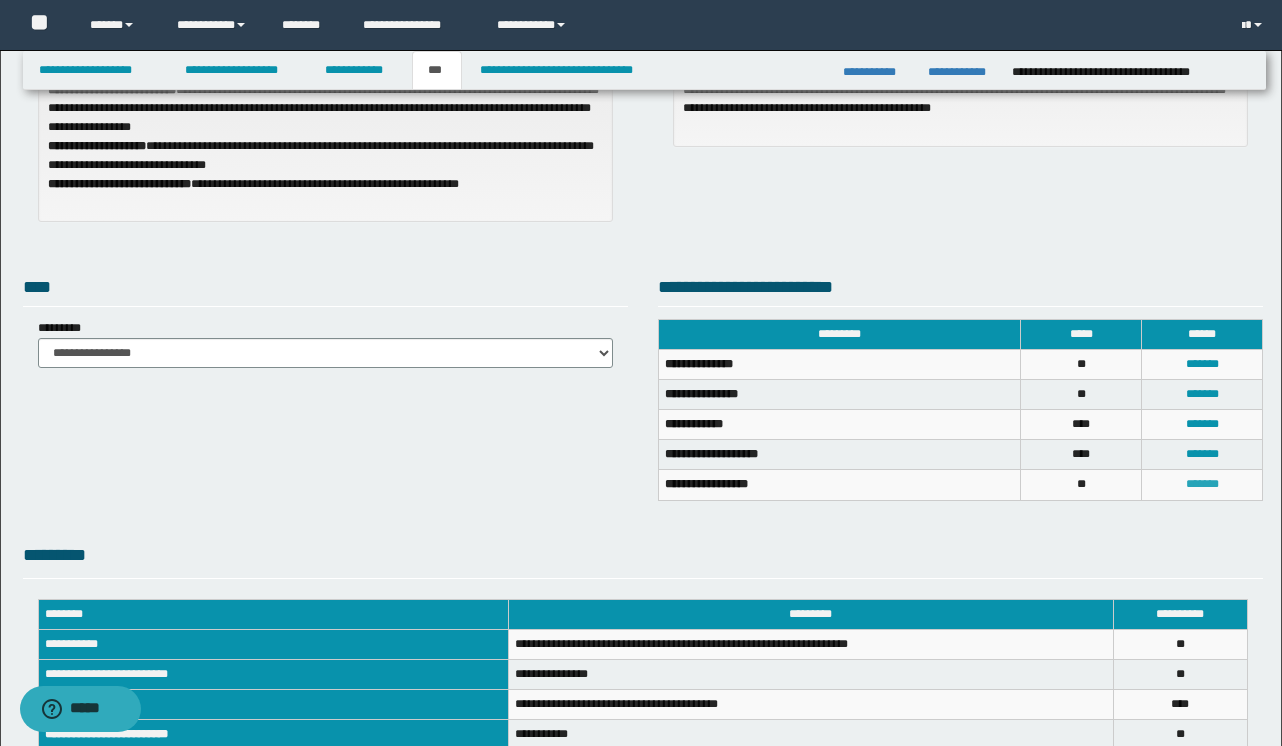 click on "*******" at bounding box center (1202, 484) 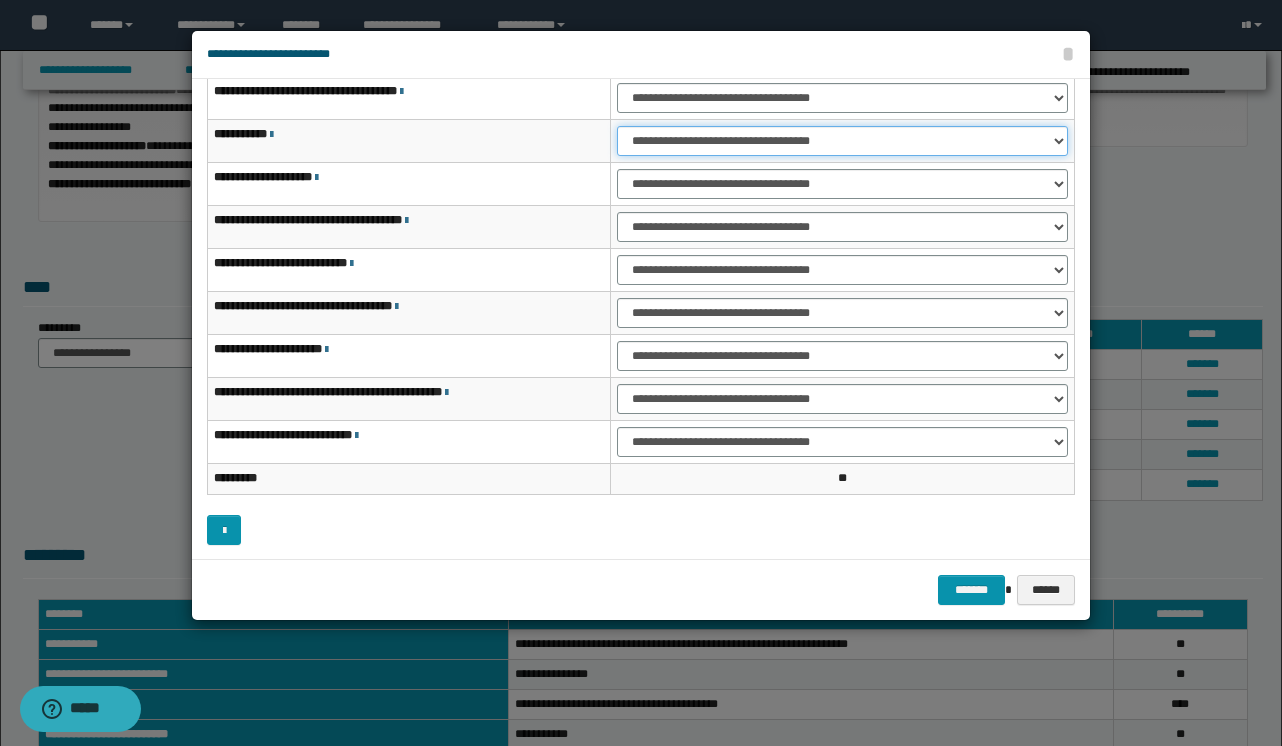 click on "**********" at bounding box center [842, 141] 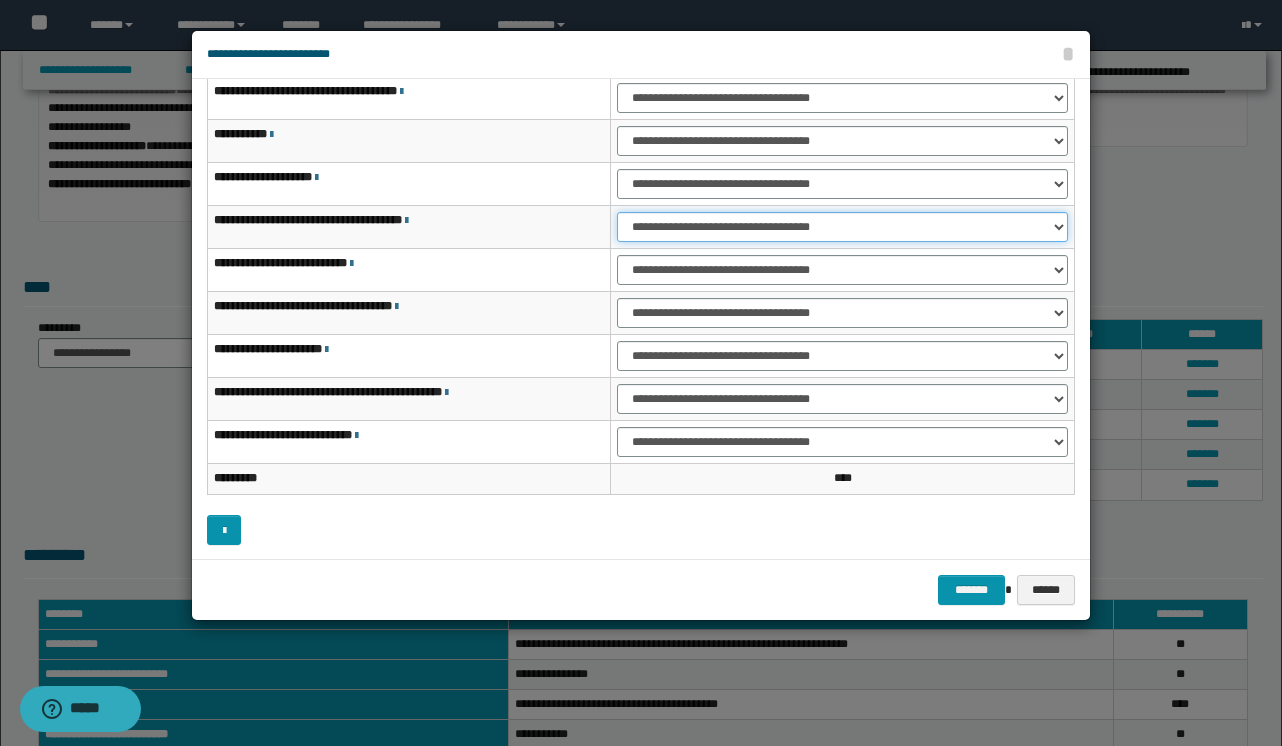 click on "**********" at bounding box center [842, 227] 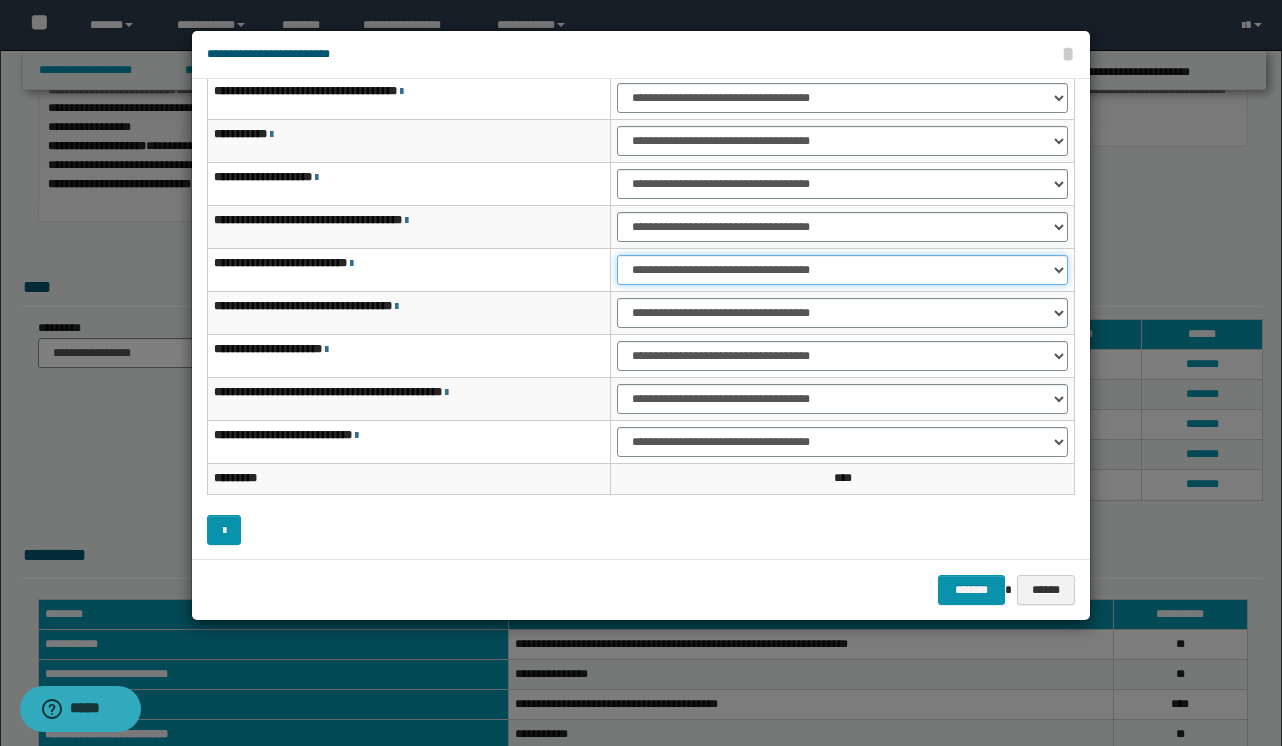 click on "**********" at bounding box center (842, 270) 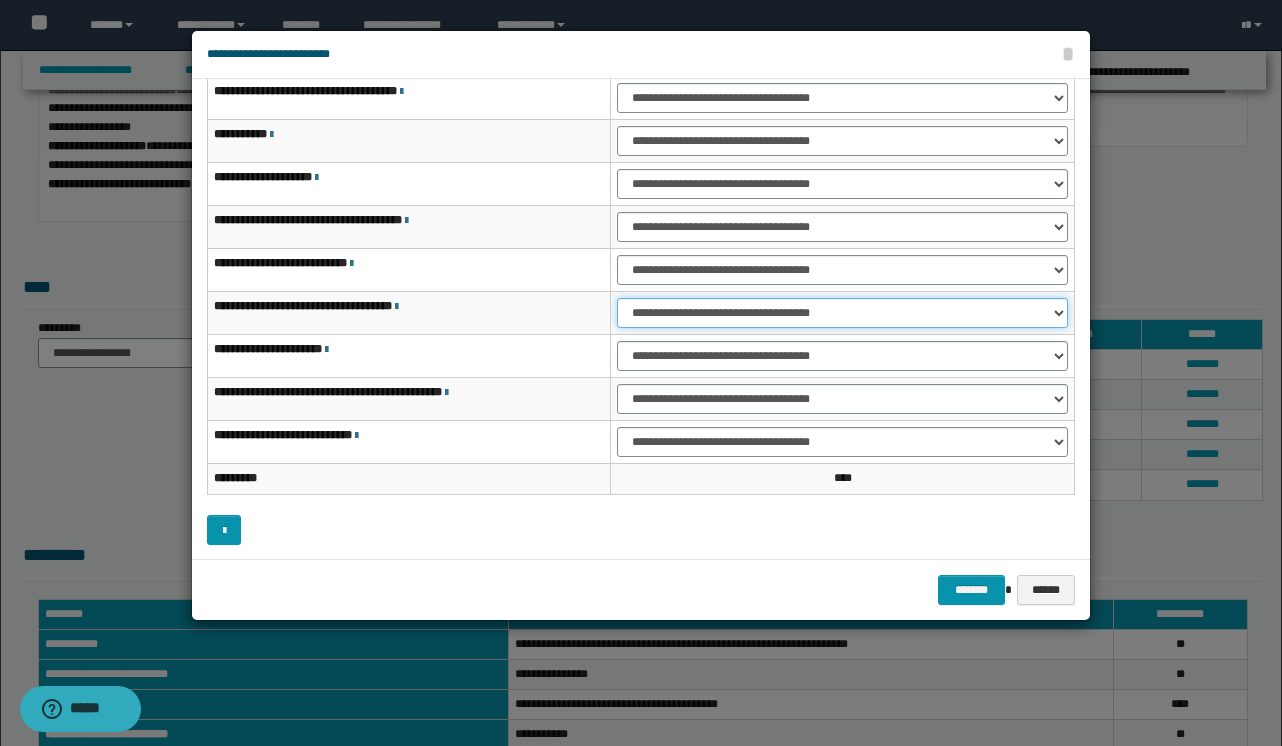 click on "**********" at bounding box center (842, 313) 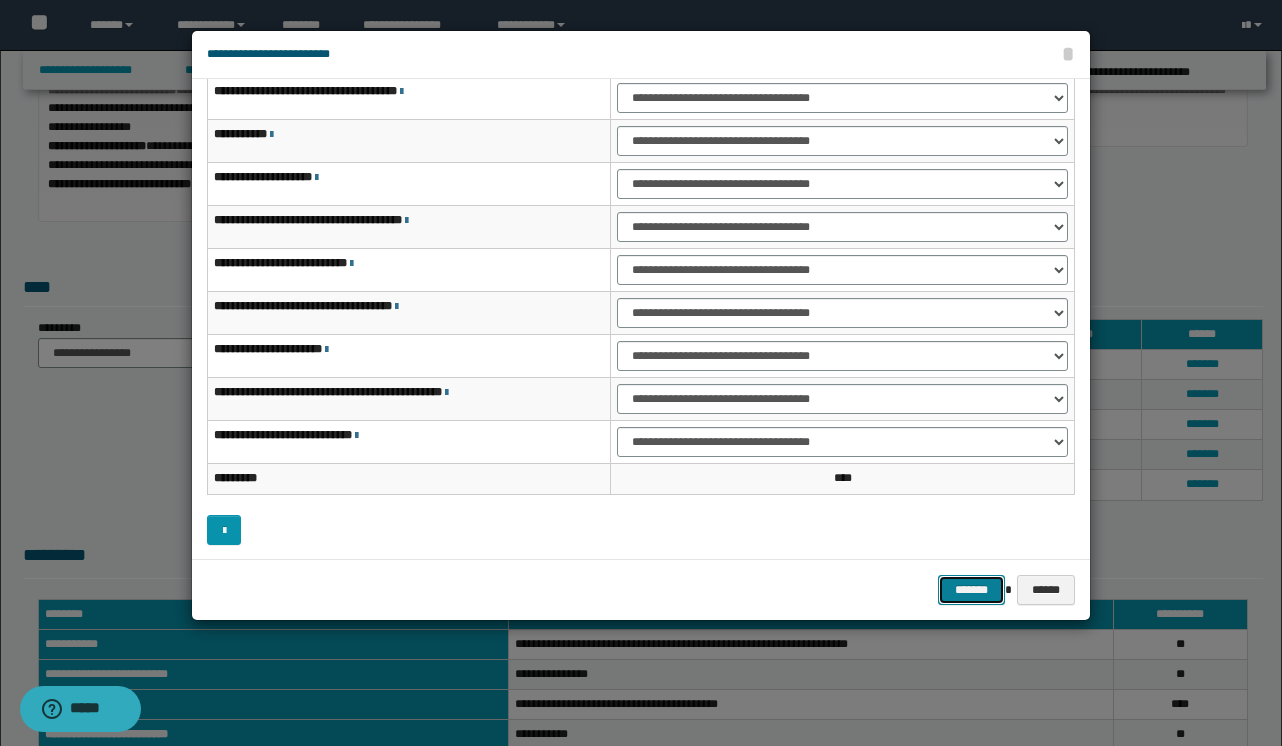 click on "*******" at bounding box center (972, 590) 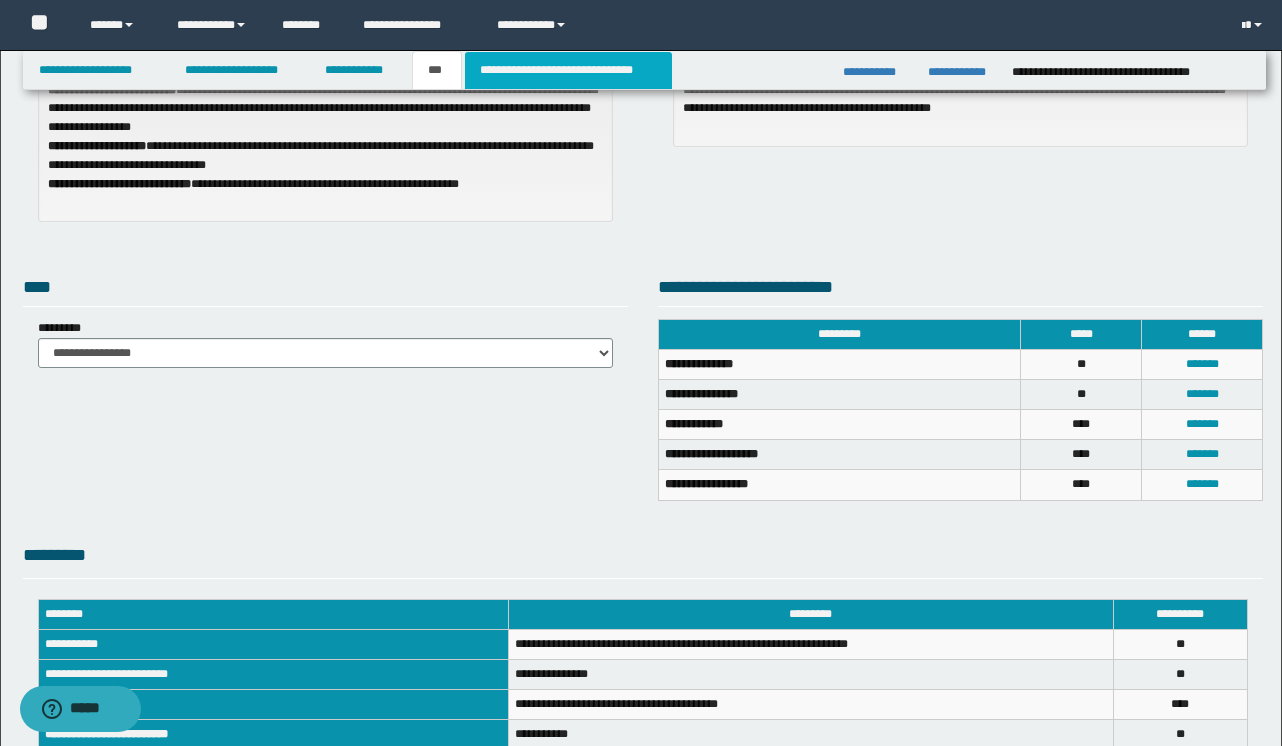 click on "**********" at bounding box center (568, 70) 